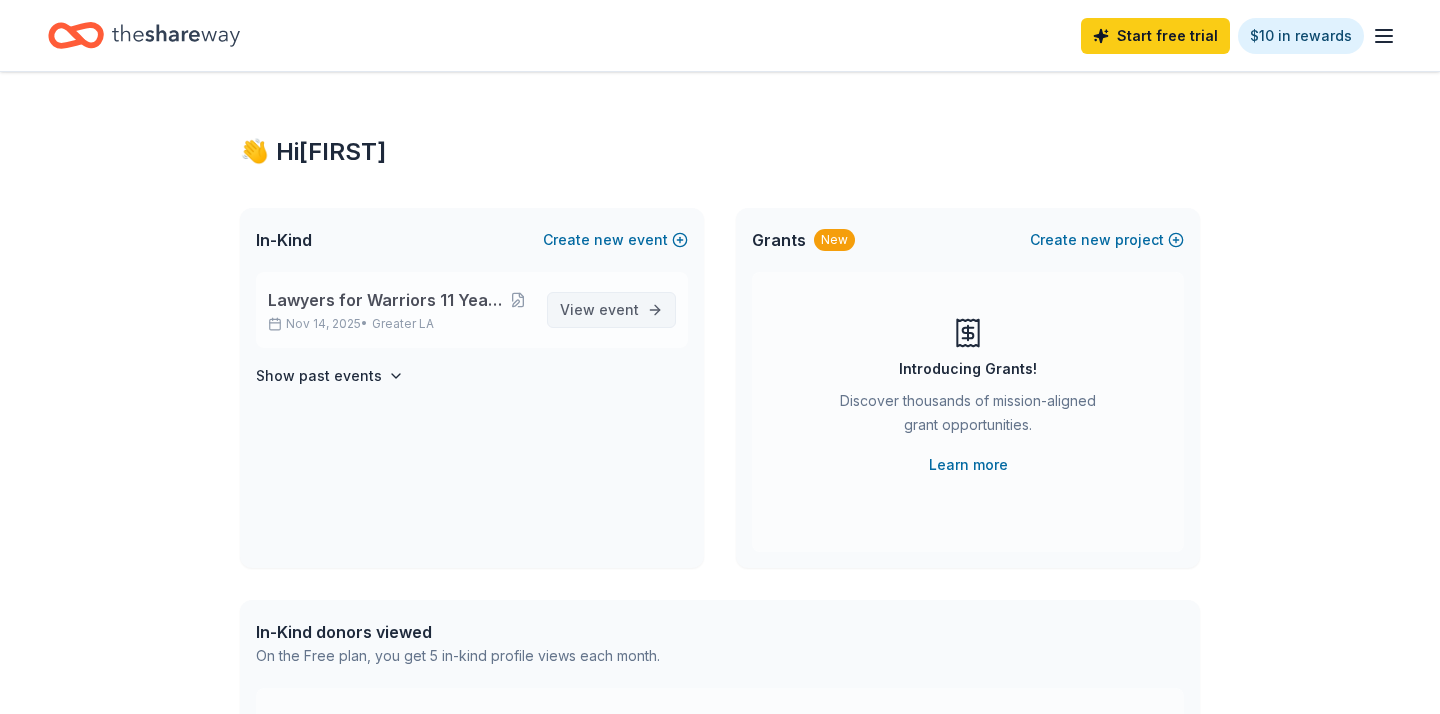scroll, scrollTop: 0, scrollLeft: 0, axis: both 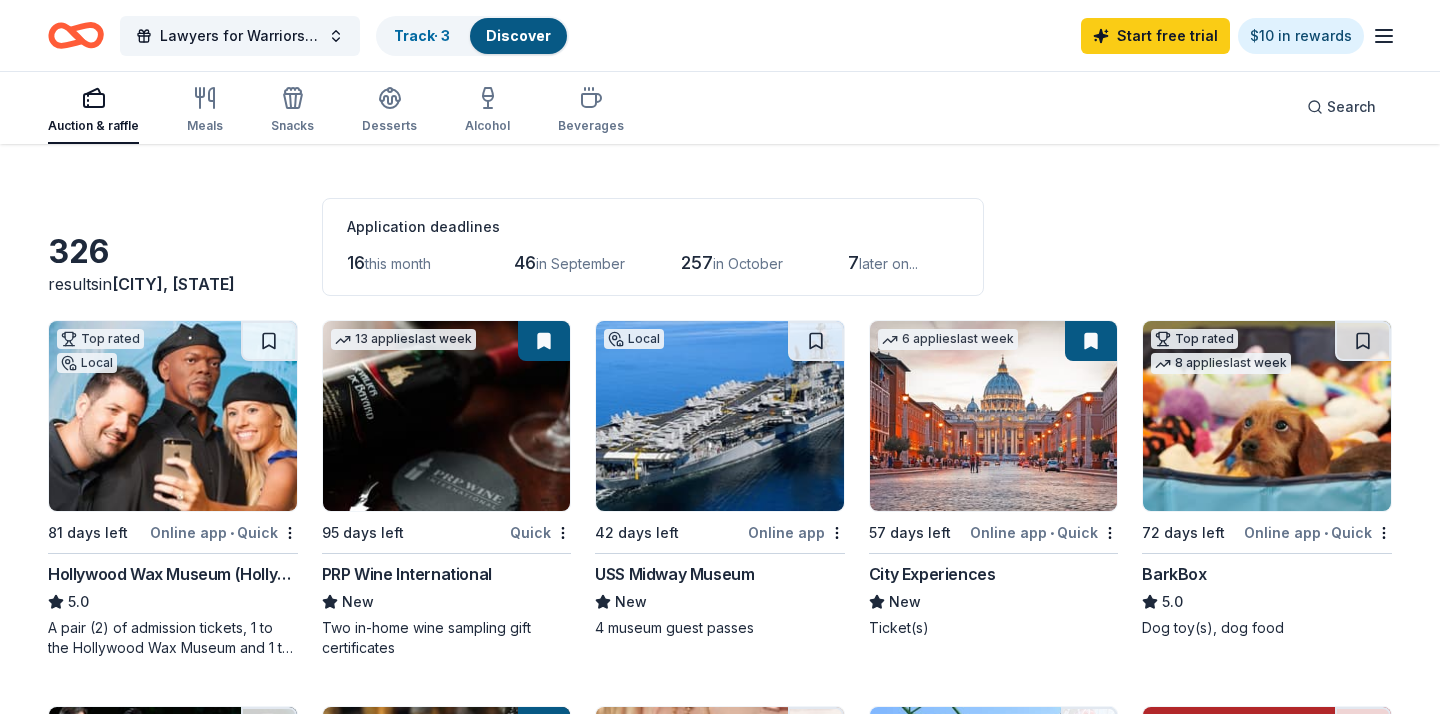 click at bounding box center [1267, 416] 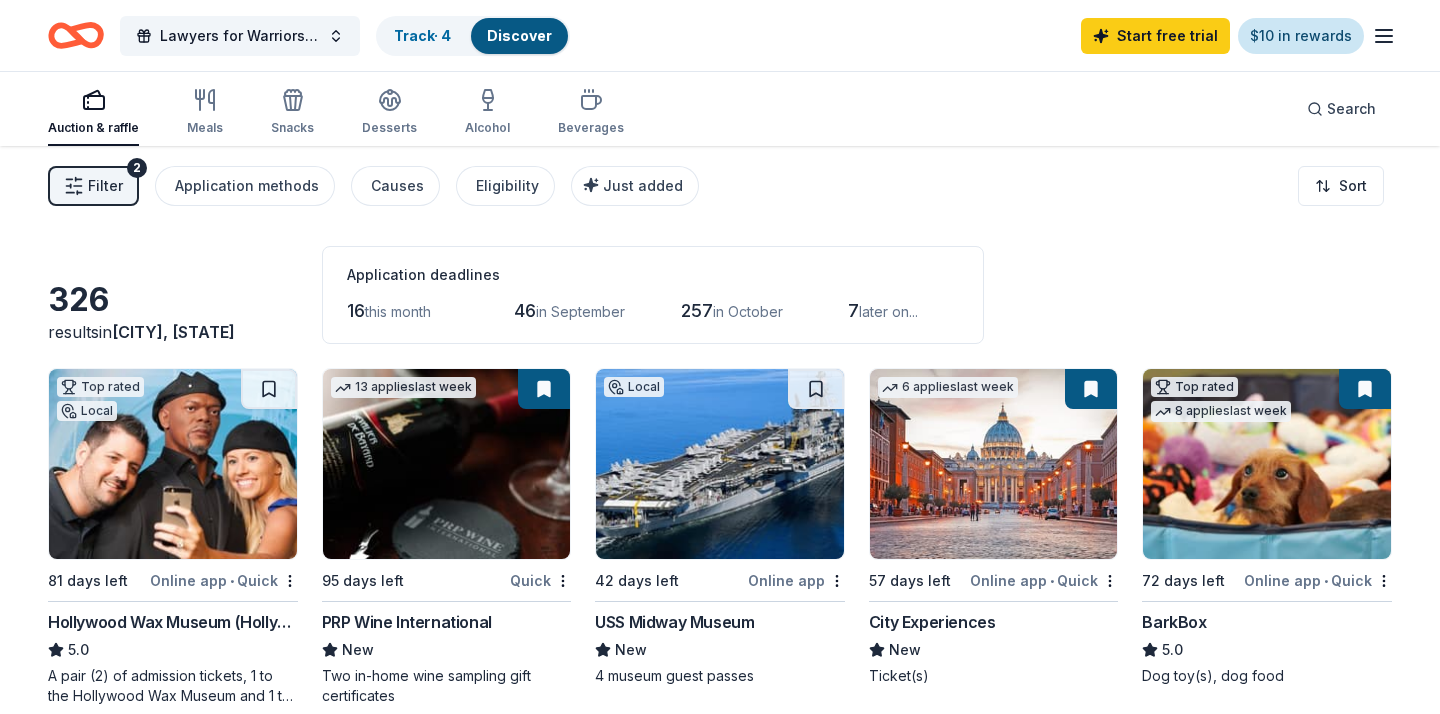 scroll, scrollTop: 0, scrollLeft: 0, axis: both 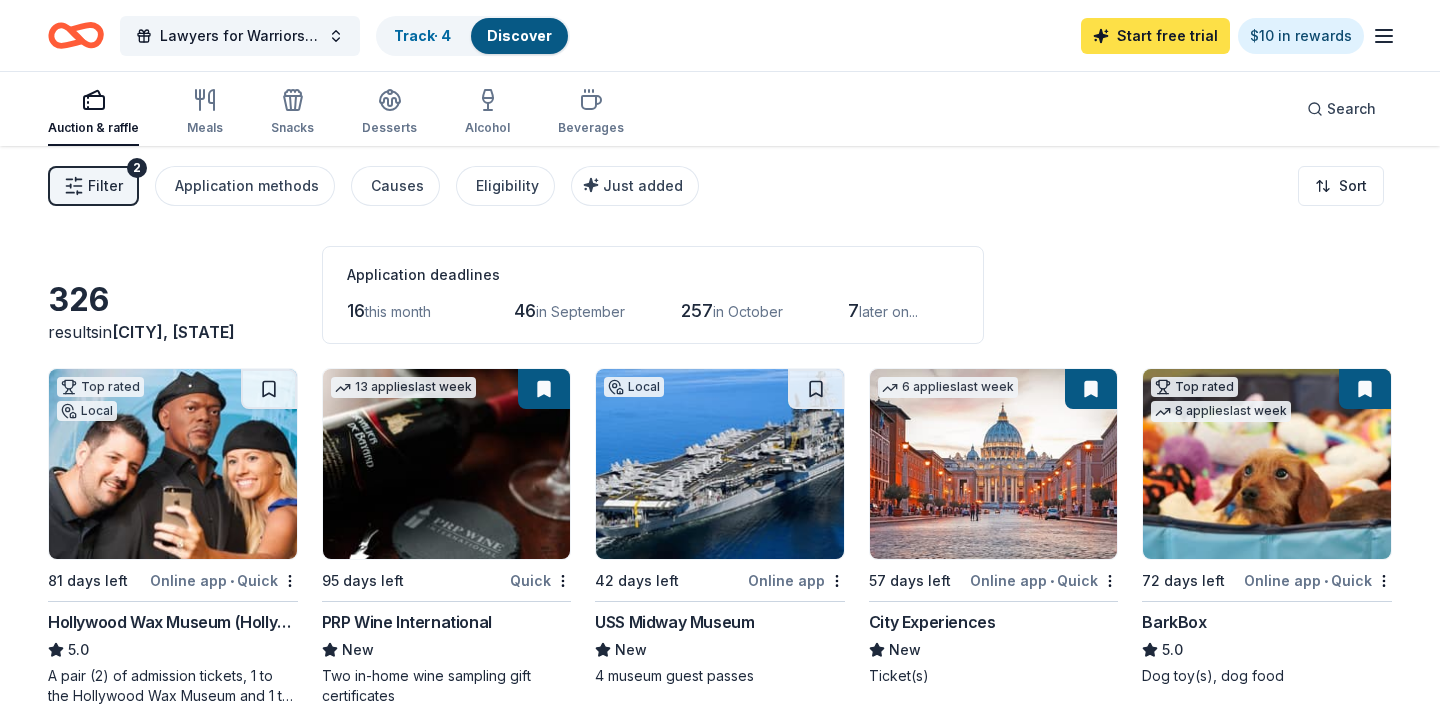 click on "Start free  trial" at bounding box center [1155, 36] 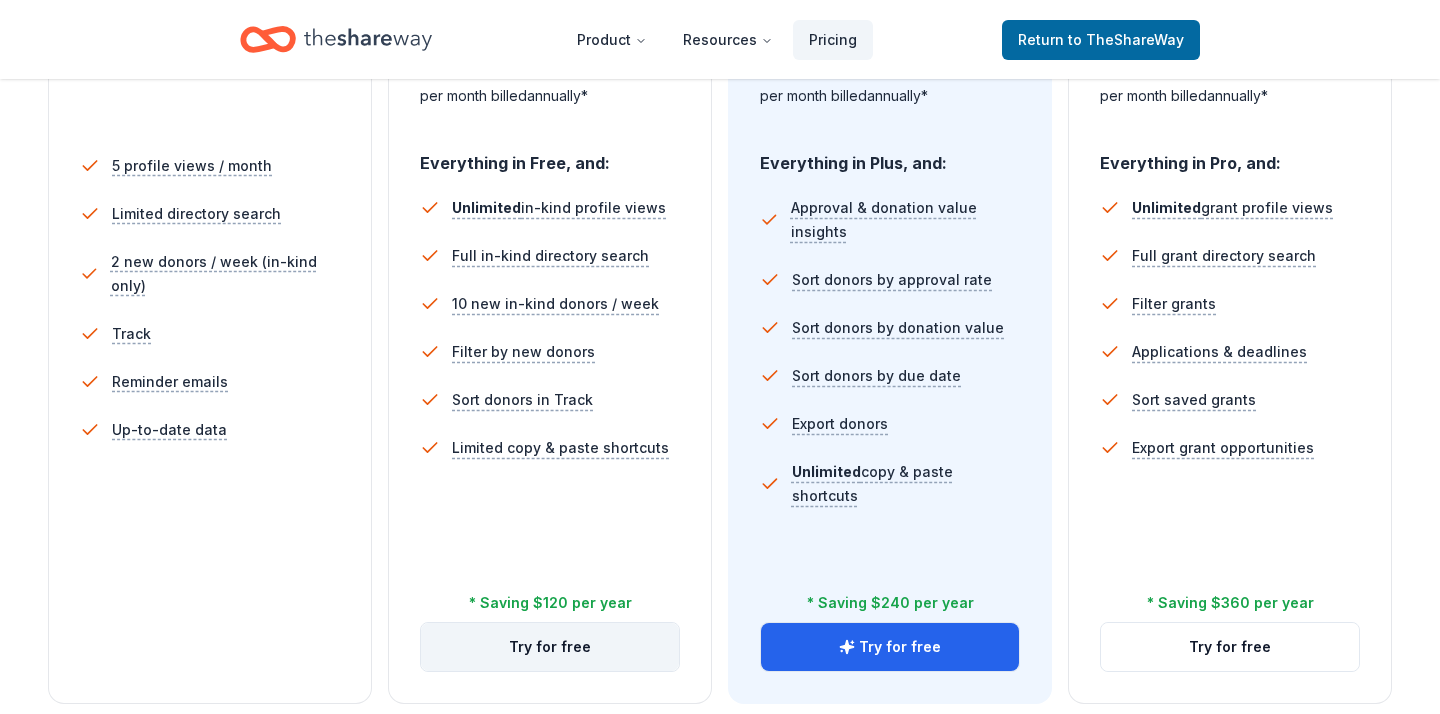 scroll, scrollTop: 689, scrollLeft: 0, axis: vertical 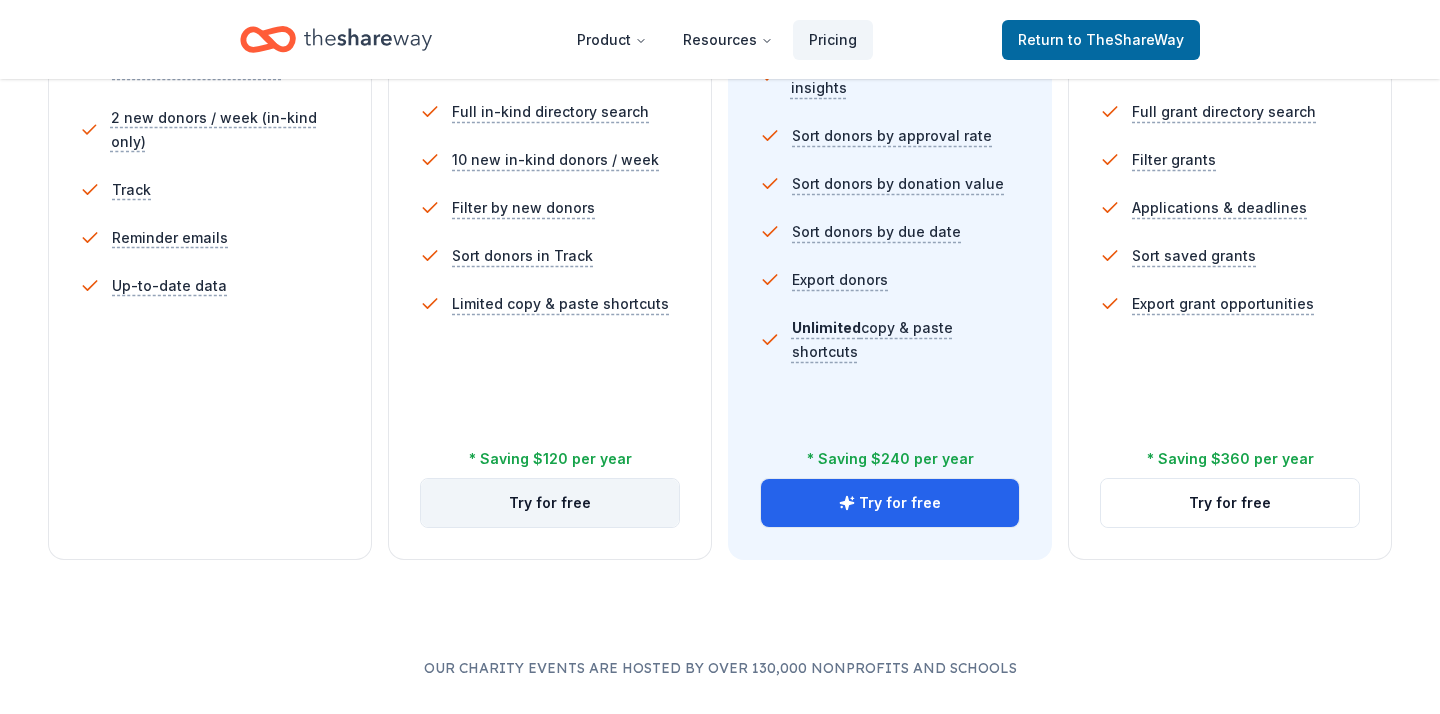 click on "Try for free" at bounding box center (550, 503) 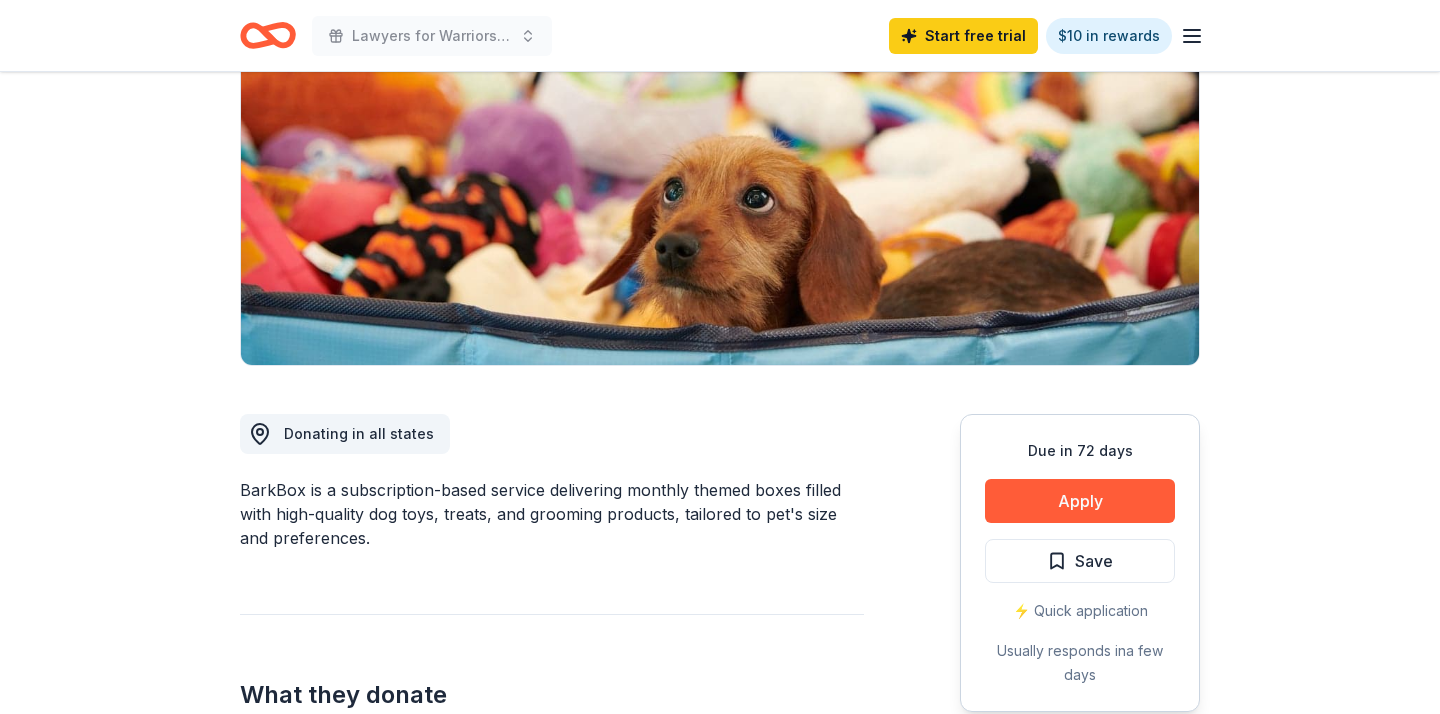 scroll, scrollTop: 247, scrollLeft: 0, axis: vertical 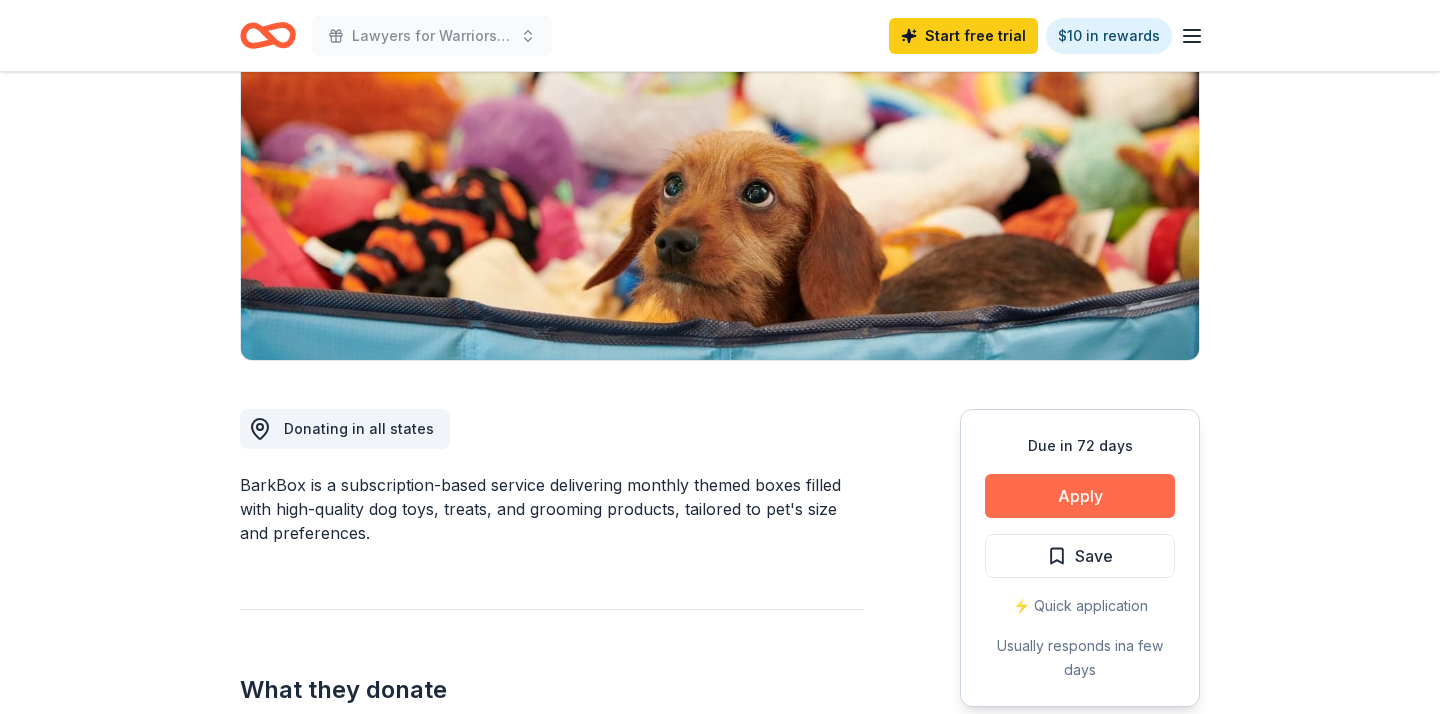 click on "Apply" at bounding box center (1080, 496) 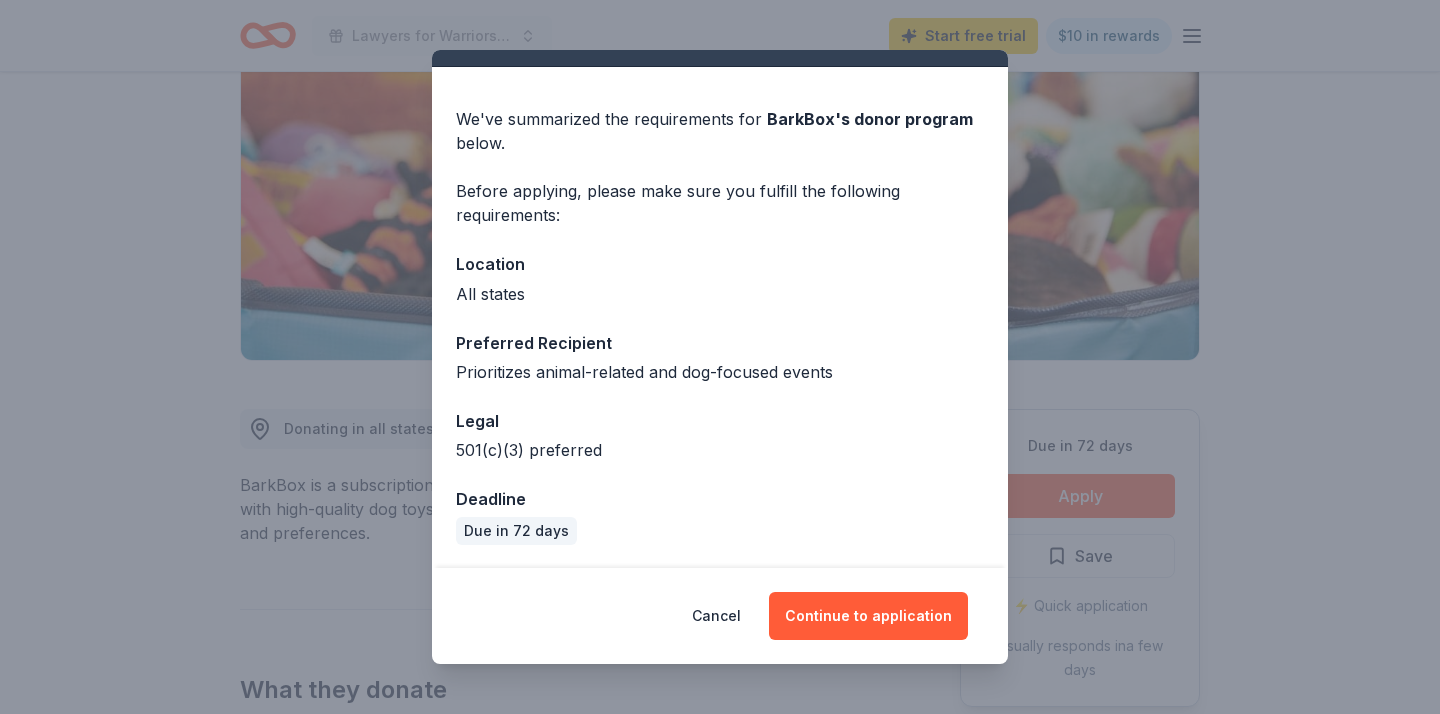 scroll, scrollTop: 39, scrollLeft: 0, axis: vertical 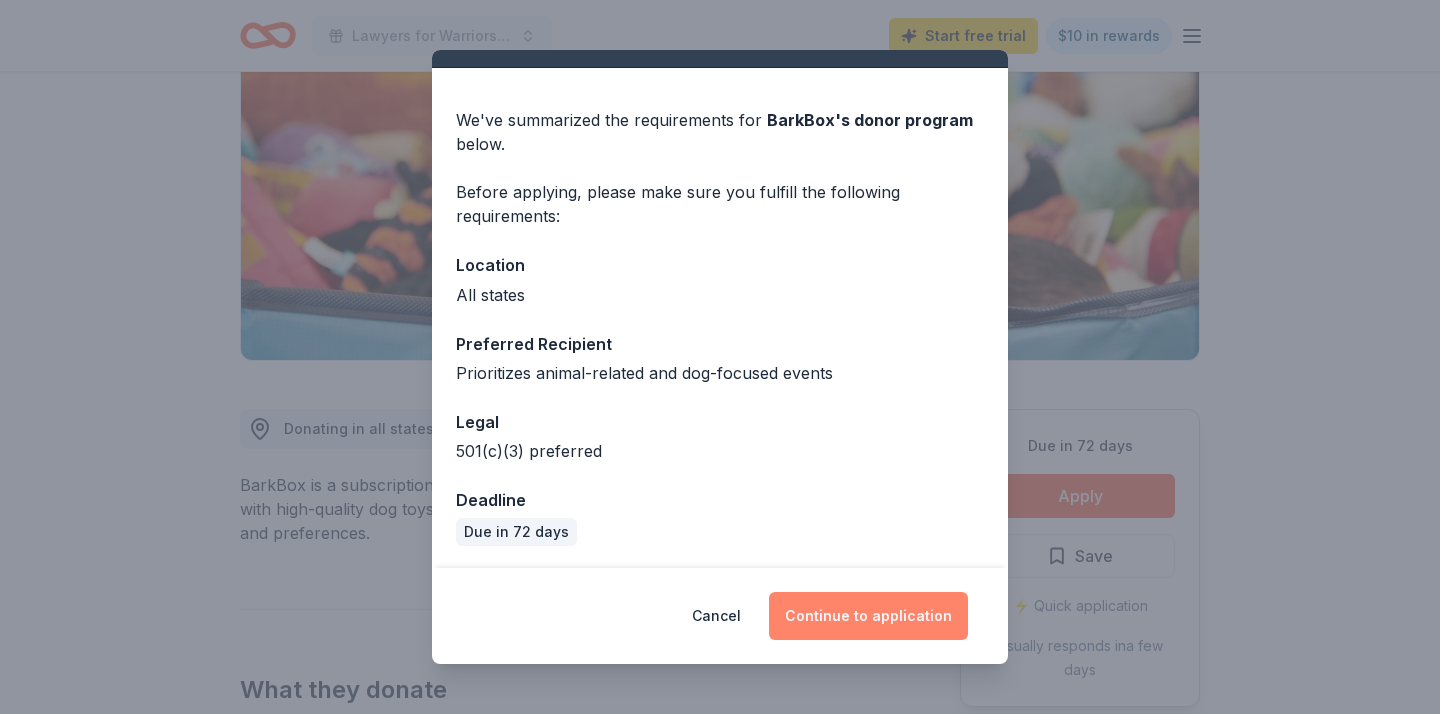 click on "Continue to application" at bounding box center [868, 616] 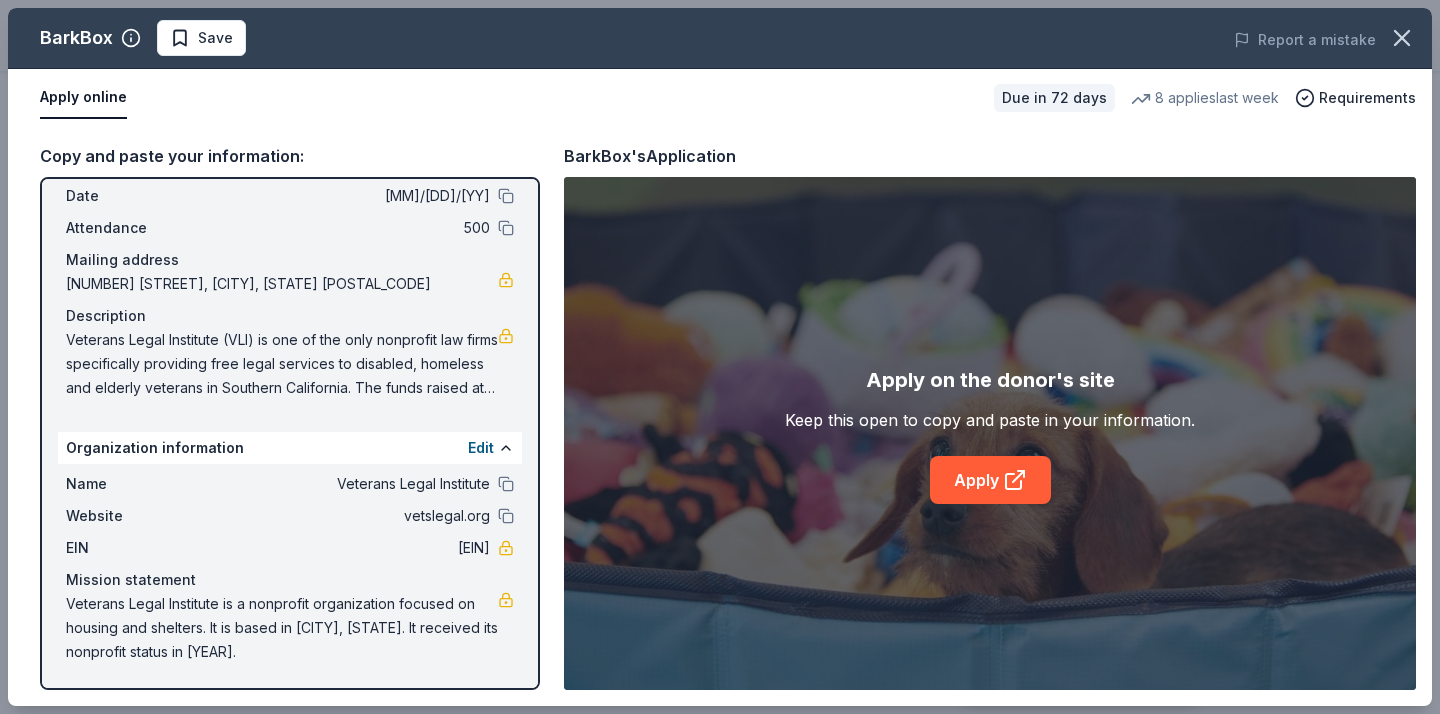 scroll, scrollTop: 83, scrollLeft: 0, axis: vertical 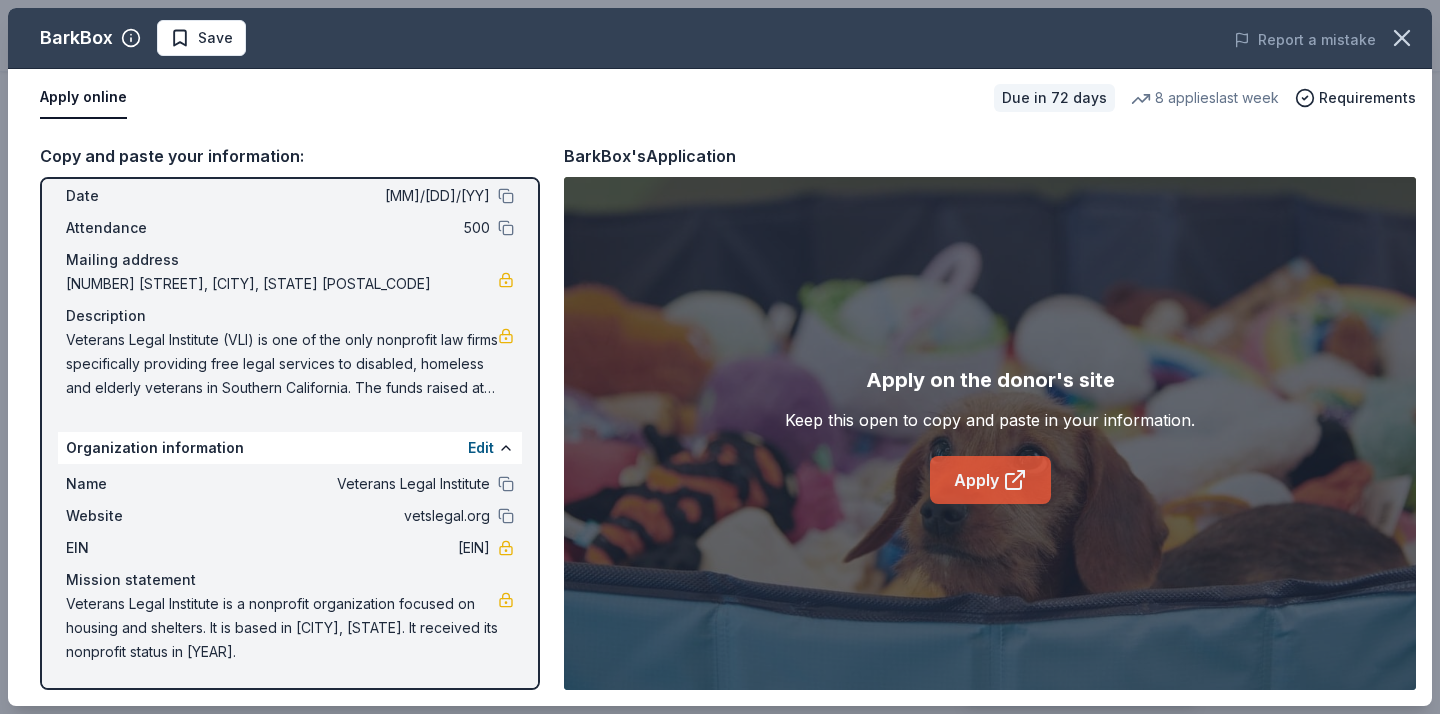 click on "Apply" at bounding box center [990, 480] 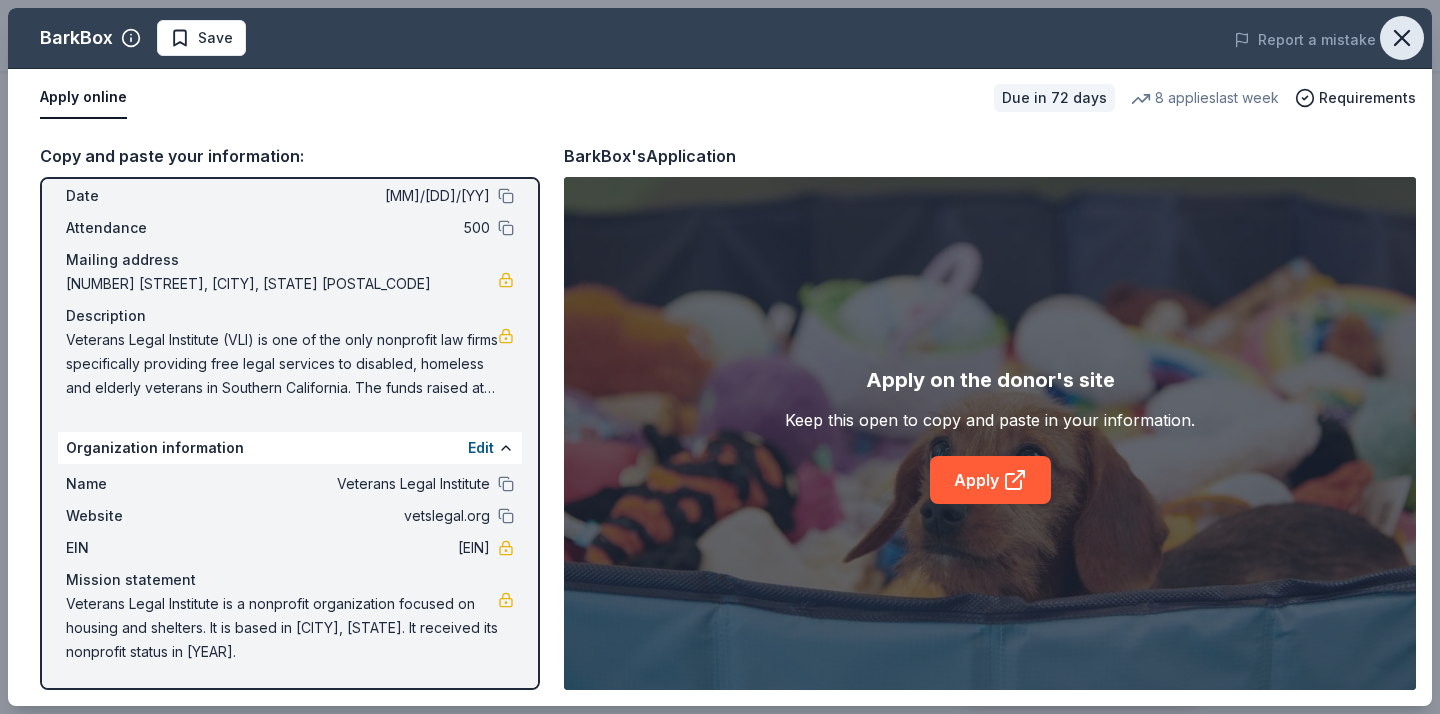 click 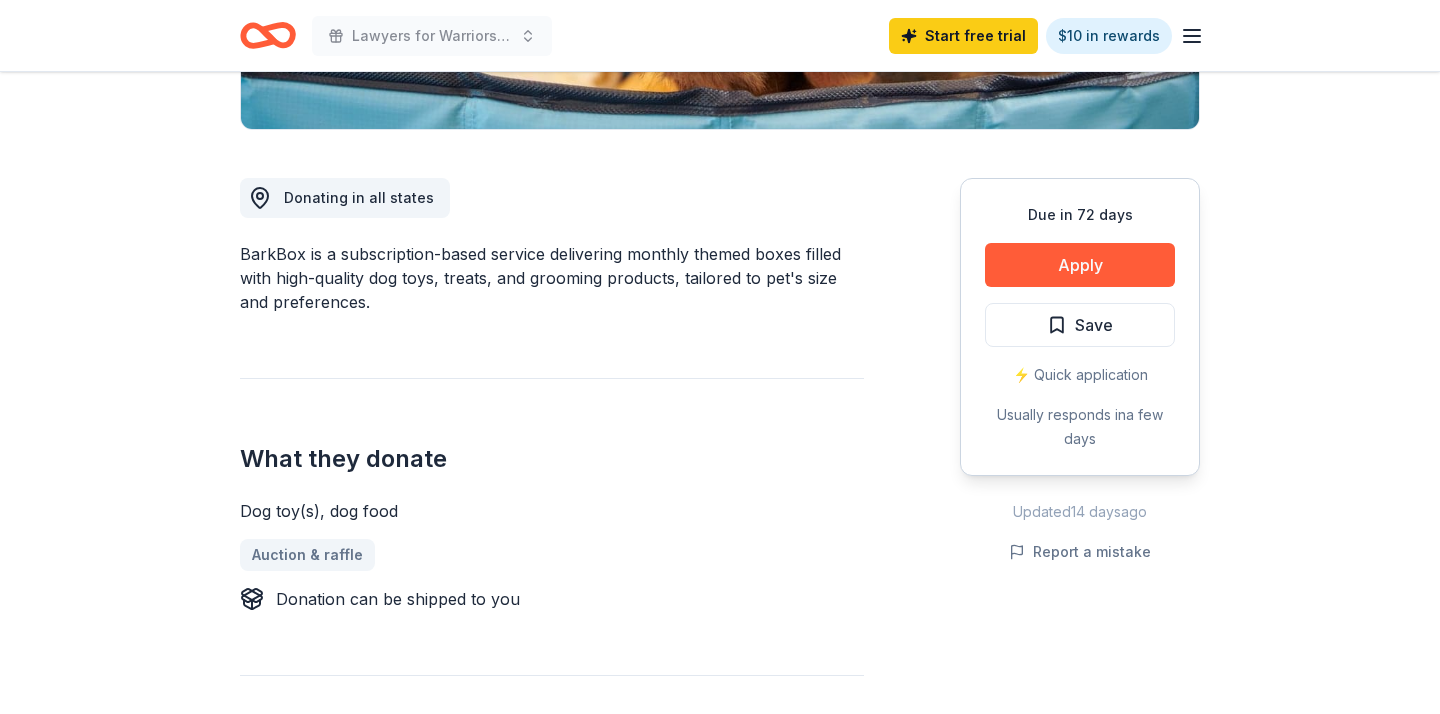 scroll, scrollTop: 528, scrollLeft: 0, axis: vertical 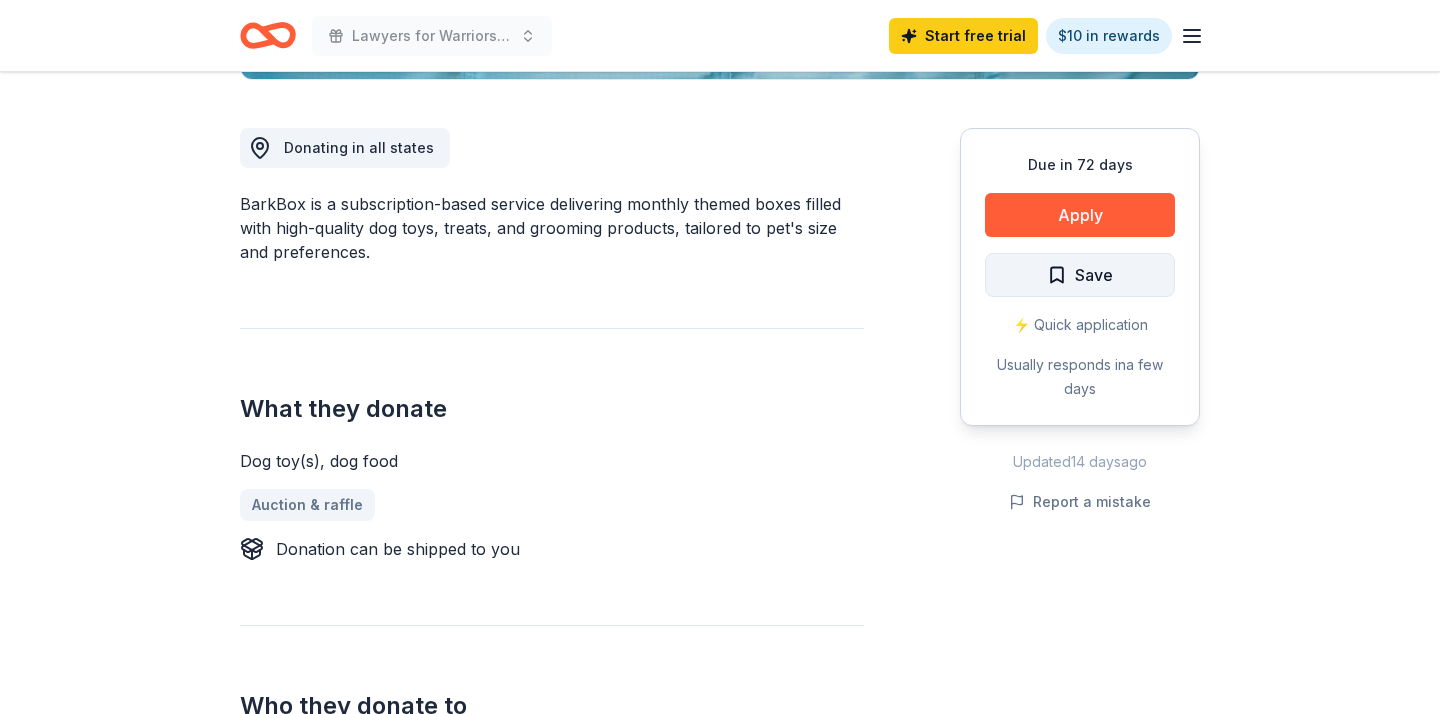 click on "Save" at bounding box center (1094, 275) 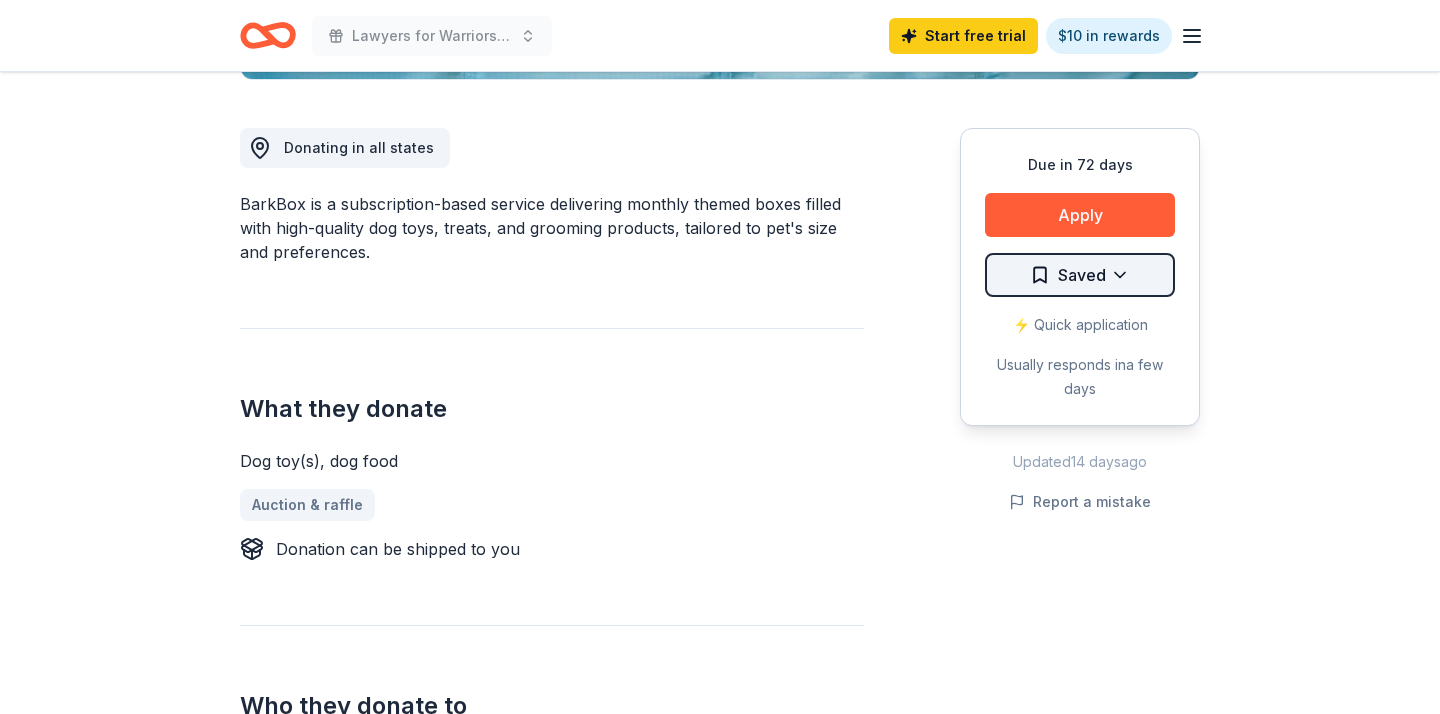 click on "Lawyers for Warriors 11 Year Anniversary Gala  Start free  trial $10 in rewards Due in 72 days Share BarkBox 5.0 • 122  reviews 8   applies  last week approval rate donation value Share Donating in all states BarkBox is a subscription-based service delivering monthly themed boxes filled with high-quality dog toys, treats, and grooming products, tailored to pet's size and preferences. What they donate Dog toy(s), dog food Auction & raffle Donation can be shipped to you Who they donate to  Preferred Prioritizes animal-related and dog-focused events Animals 501(c)(3) preferred Due in 72 days Apply Saved ⚡️ Quick application Usually responds in  a few days Updated  14 days  ago Report a mistake approval rate 20 % approved 30 % declined 50 % no response donation value (average) 20% 70% 0% 10% $xx - $xx $xx - $xx $xx - $xx $xx - $xx Start free Pro trial to view approval rates and average donation values 5.0 • 122  reviews See all  122  reviews Connecticut breast health initiative June 2025 • Approved •" at bounding box center (720, -171) 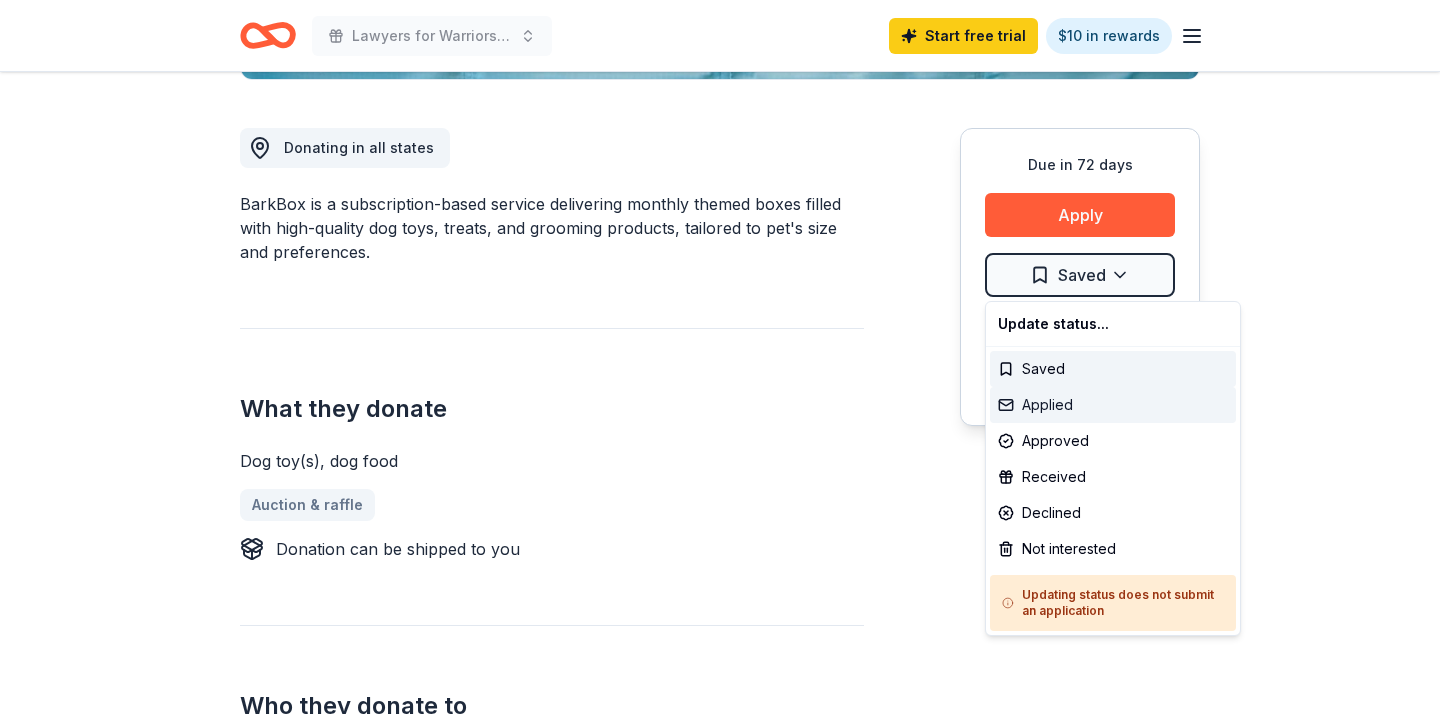 click on "Applied" at bounding box center [1113, 405] 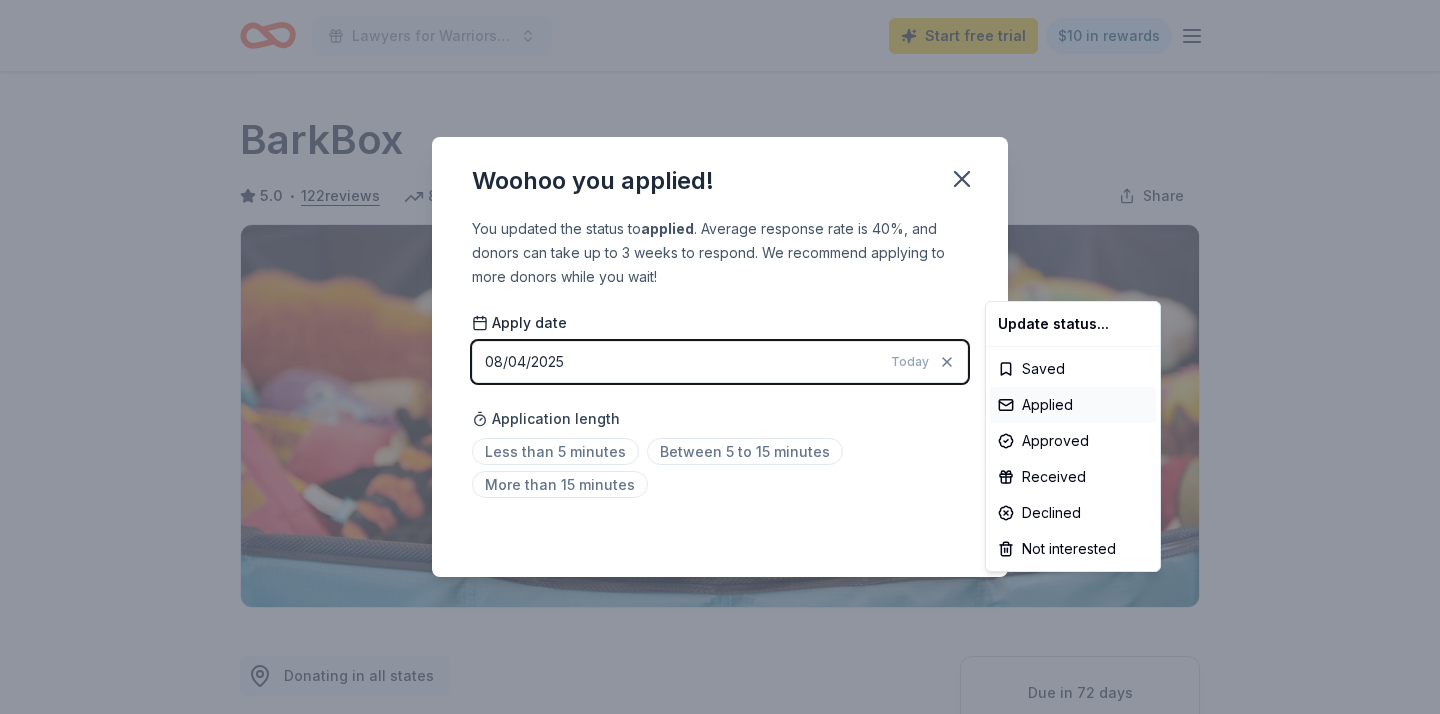 click on "Lawyers for Warriors 11 Year Anniversary Gala  Start free  trial $10 in rewards Due in 72 days Share BarkBox 5.0 • 122  reviews 8   applies  last week approval rate donation value Share Donating in all states BarkBox is a subscription-based service delivering monthly themed boxes filled with high-quality dog toys, treats, and grooming products, tailored to pet's size and preferences. What they donate Dog toy(s), dog food Auction & raffle Donation can be shipped to you Who they donate to  Preferred Prioritizes animal-related and dog-focused events Animals 501(c)(3) preferred Due in 72 days Apply Applied ⚡️ Quick application Usually responds in  a few days Updated  14 days  ago Report a mistake approval rate 20 % approved 30 % declined 50 % no response donation value (average) 20% 70% 0% 10% $xx - $xx $xx - $xx $xx - $xx $xx - $xx Start free Pro trial to view approval rates and average donation values 5.0 • 122  reviews See all  122  reviews Connecticut breast health initiative June 2025 • Approved 2" at bounding box center (720, 357) 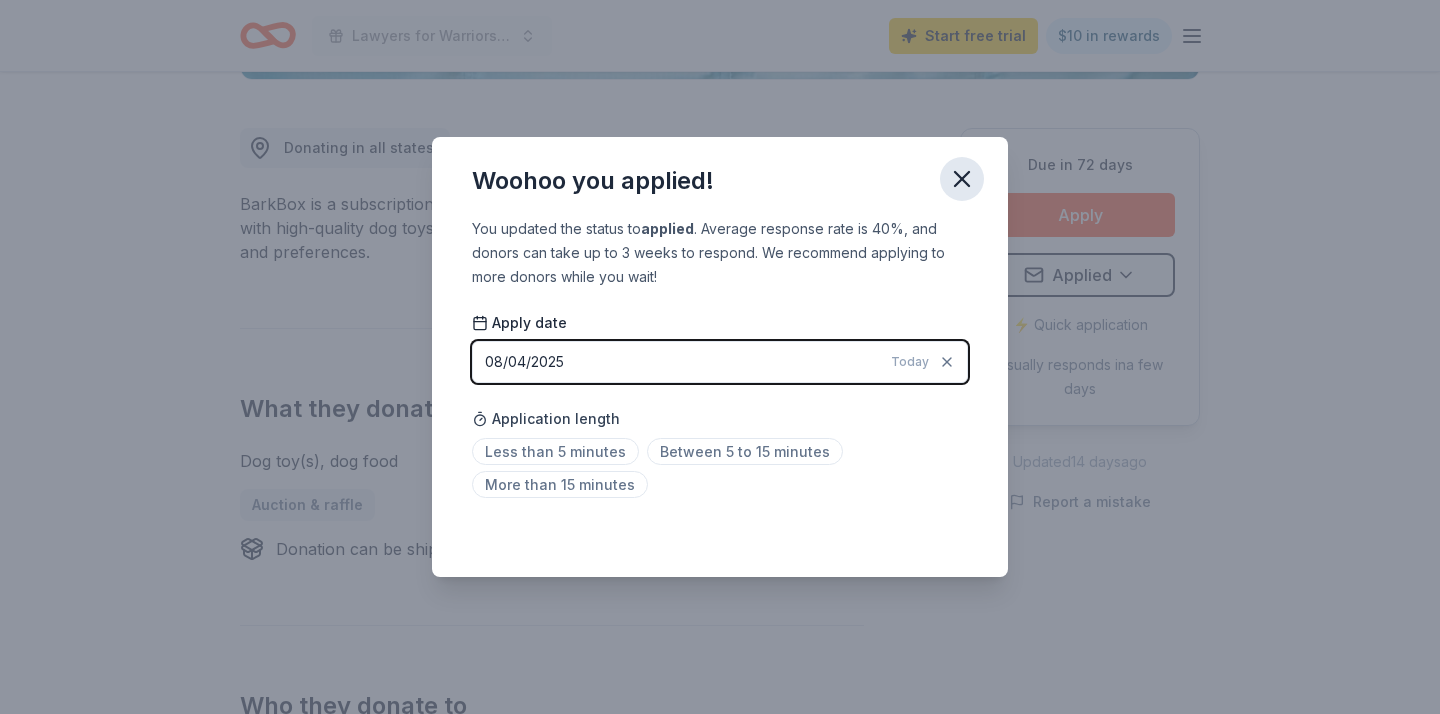 click 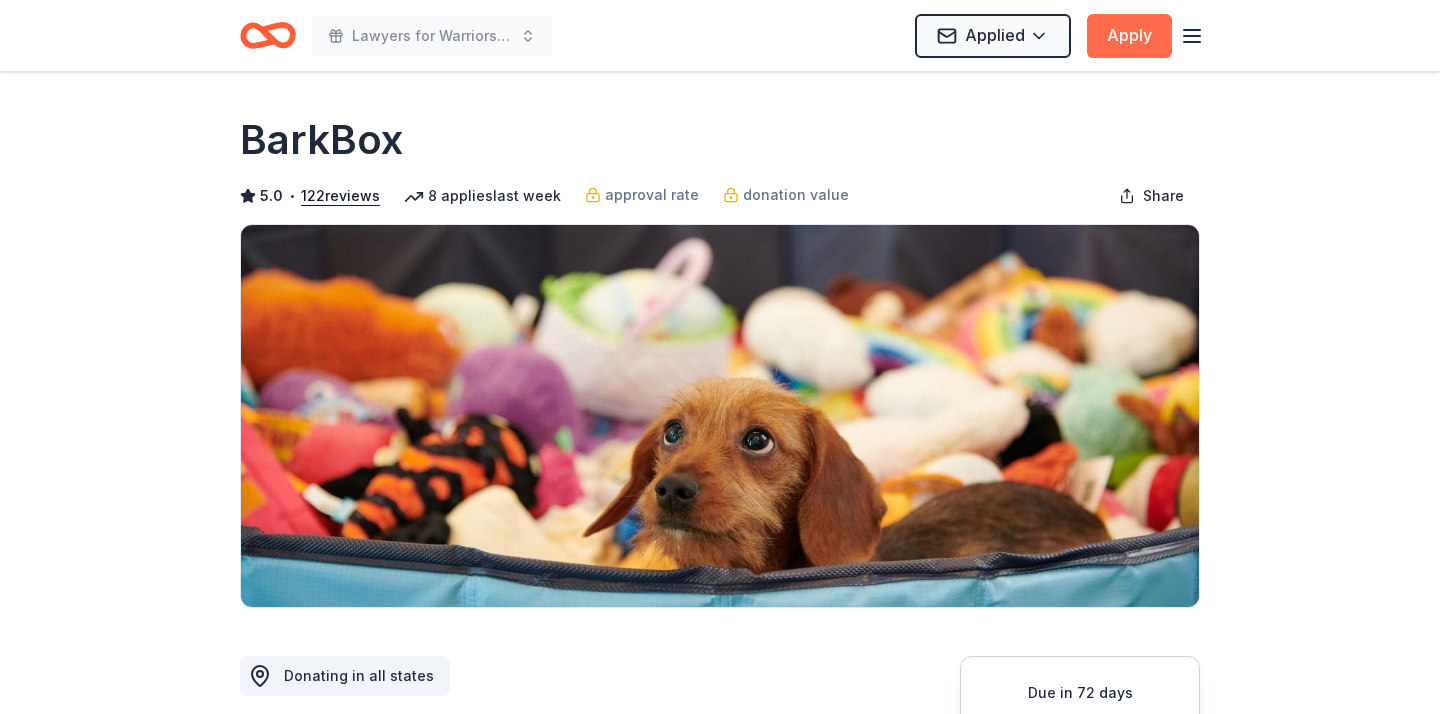 scroll, scrollTop: 0, scrollLeft: 0, axis: both 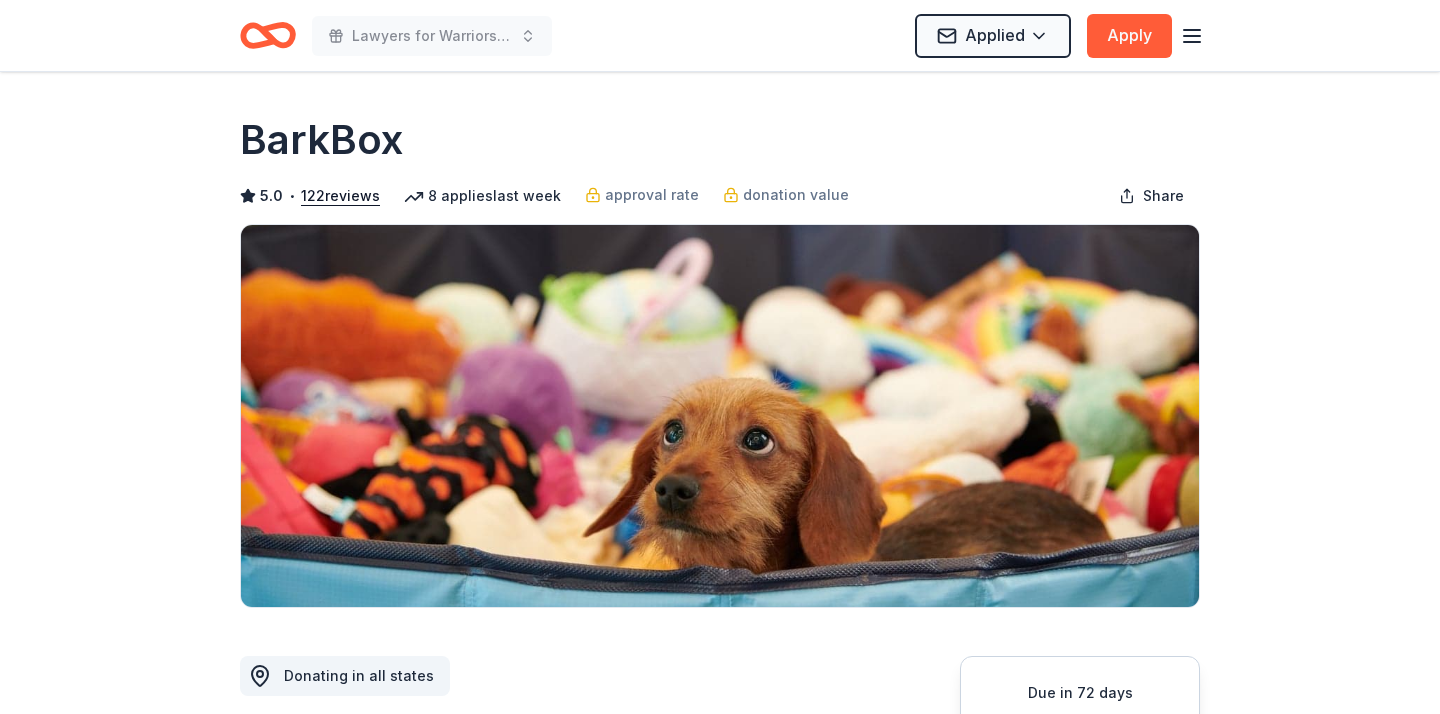 click 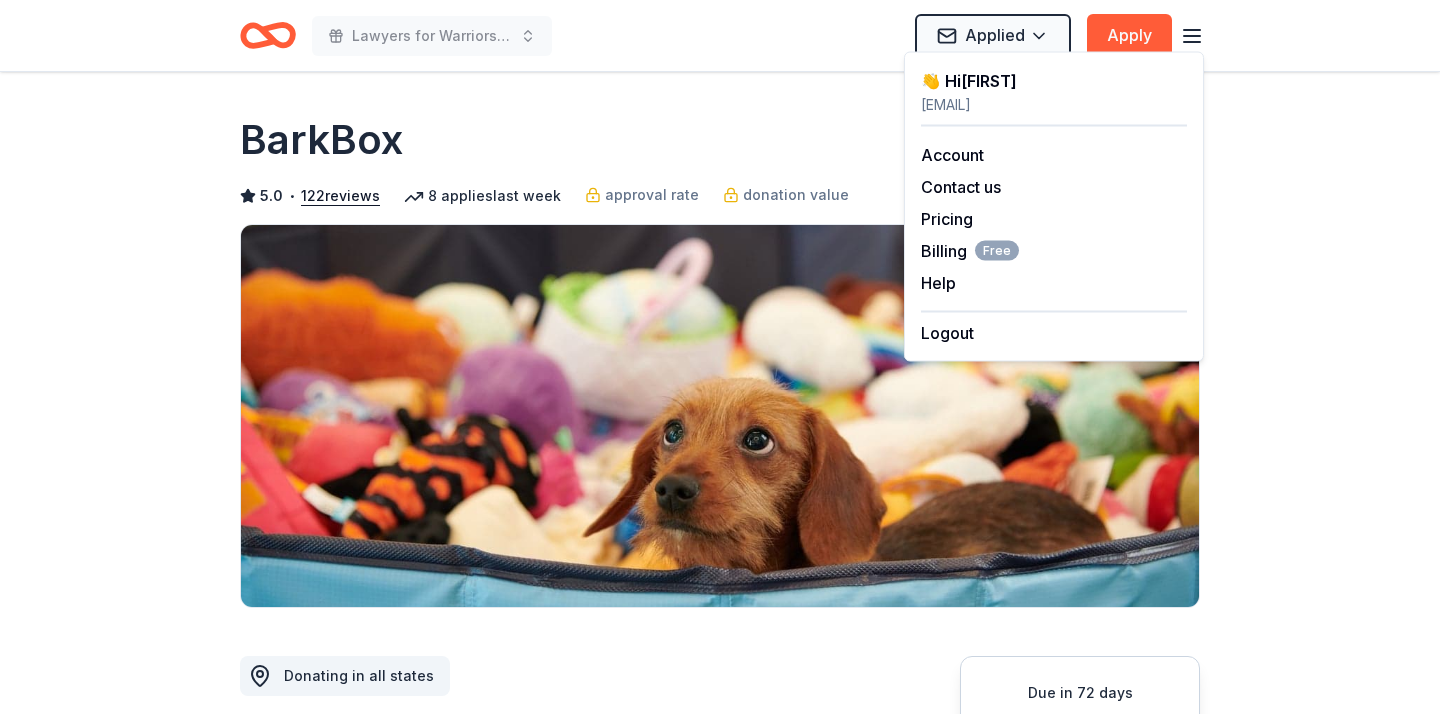 click 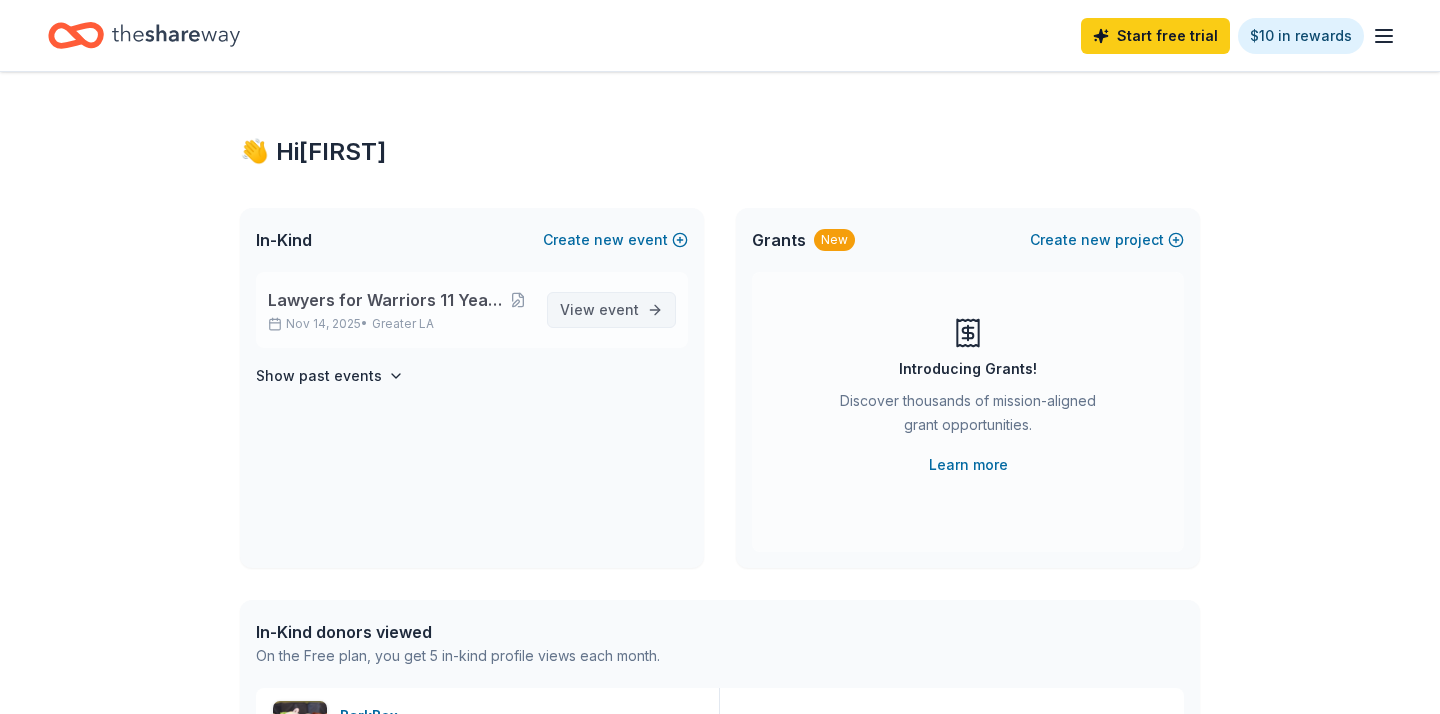 click on "event" at bounding box center [619, 309] 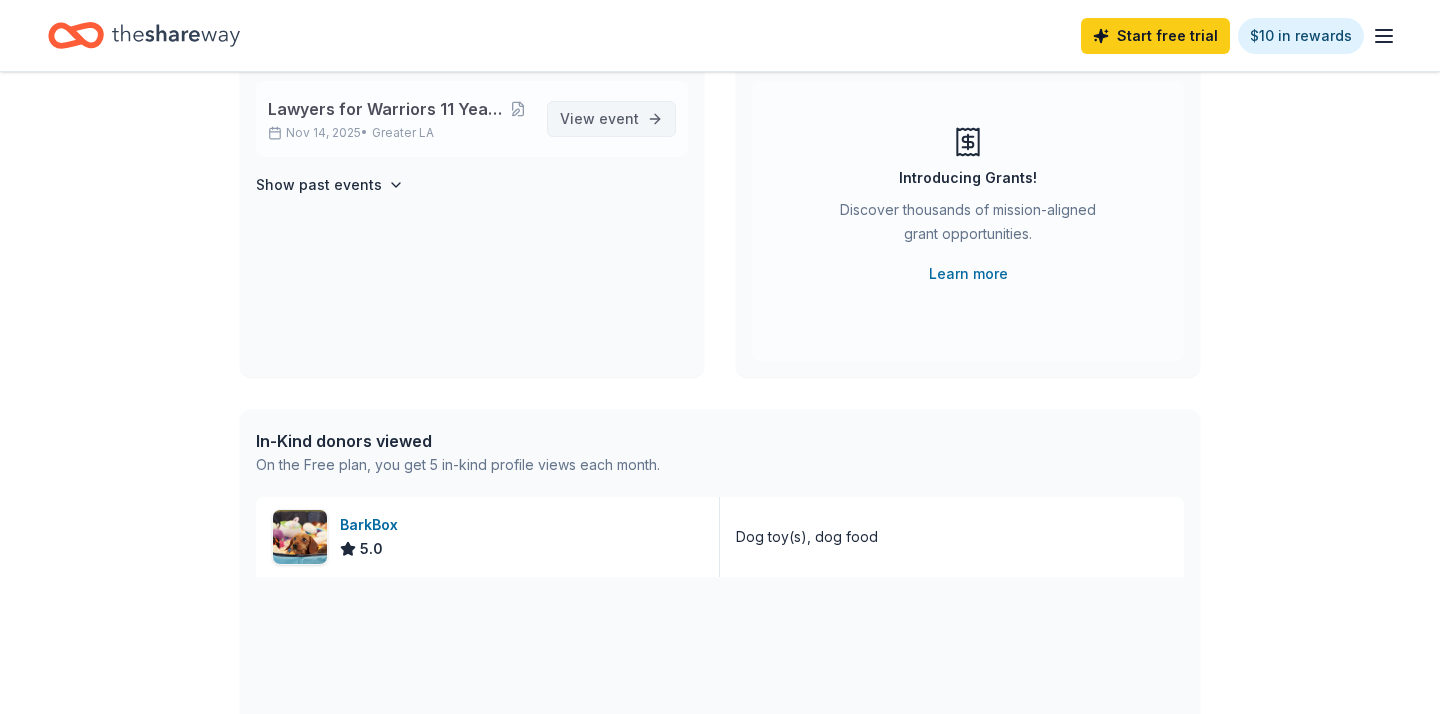 scroll, scrollTop: 242, scrollLeft: 0, axis: vertical 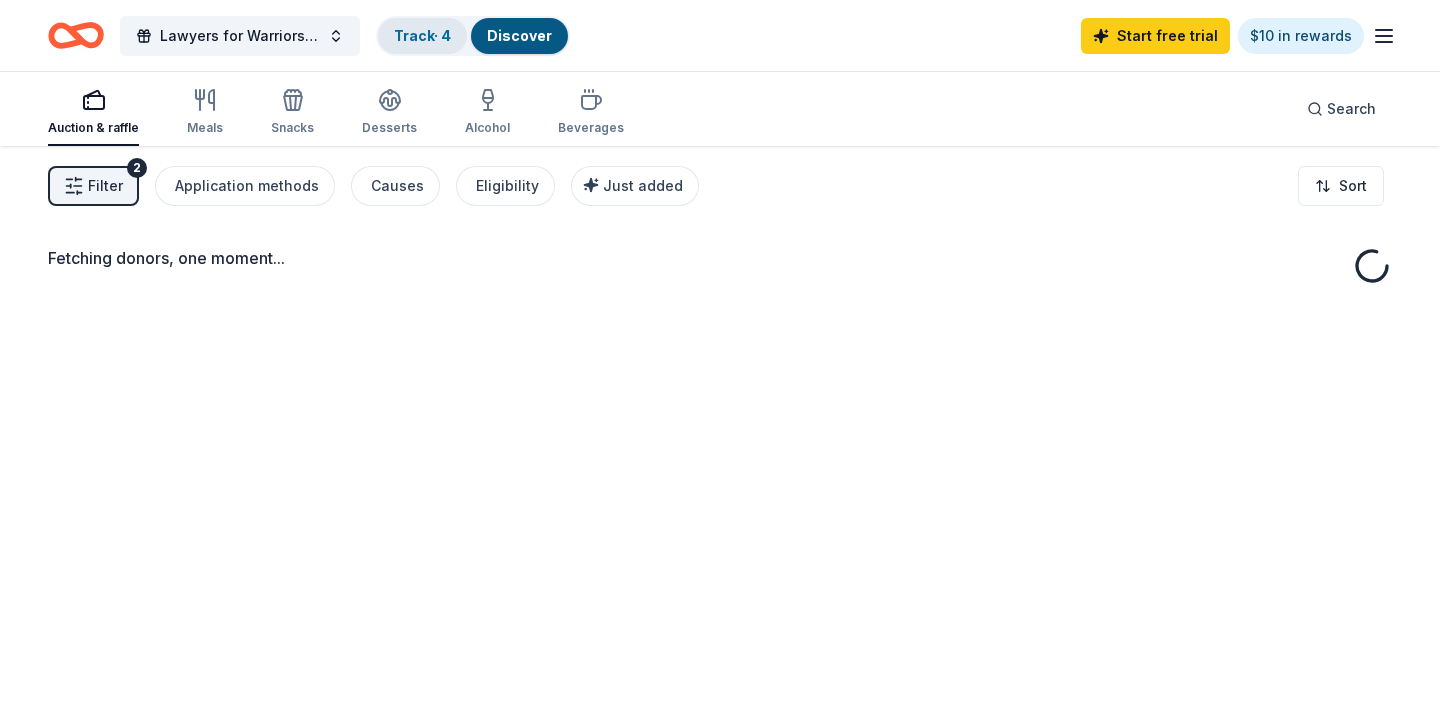 click on "Track  · 4" at bounding box center (422, 36) 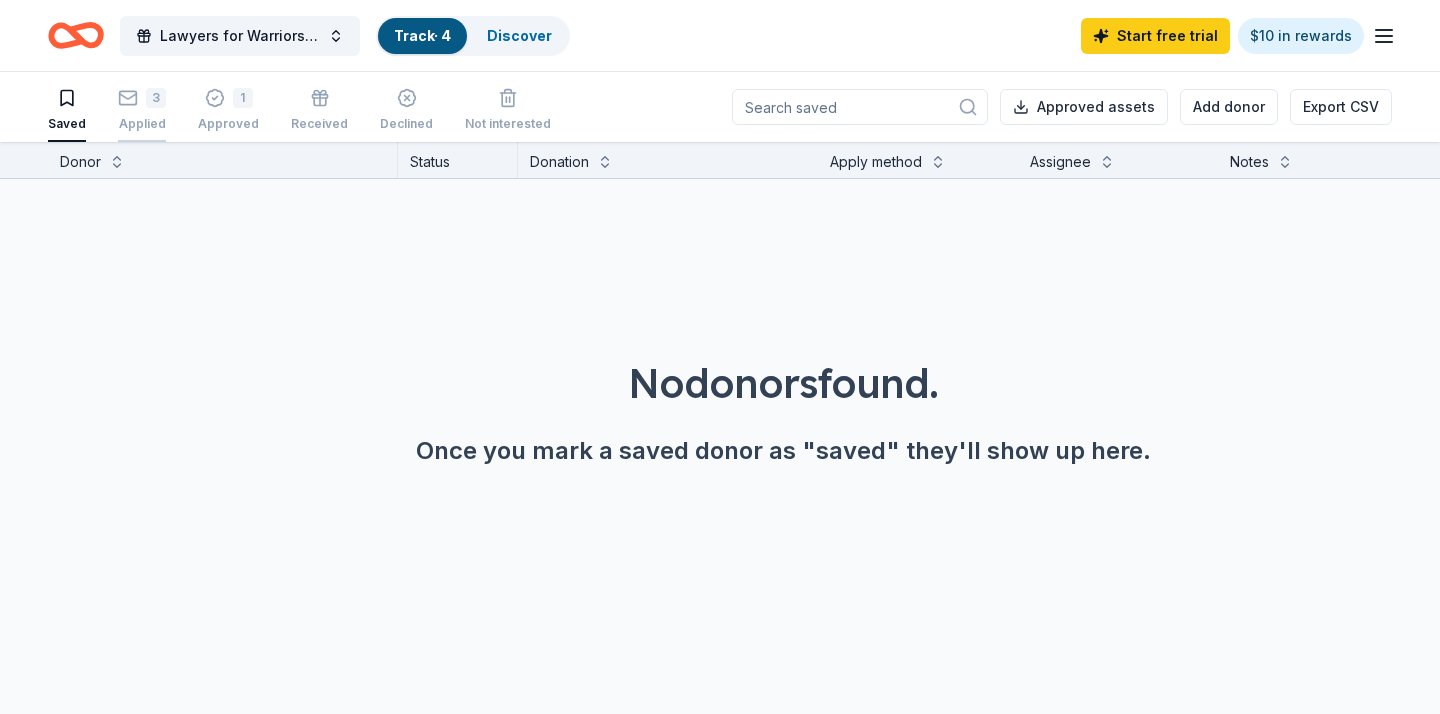 click on "3" at bounding box center (156, 98) 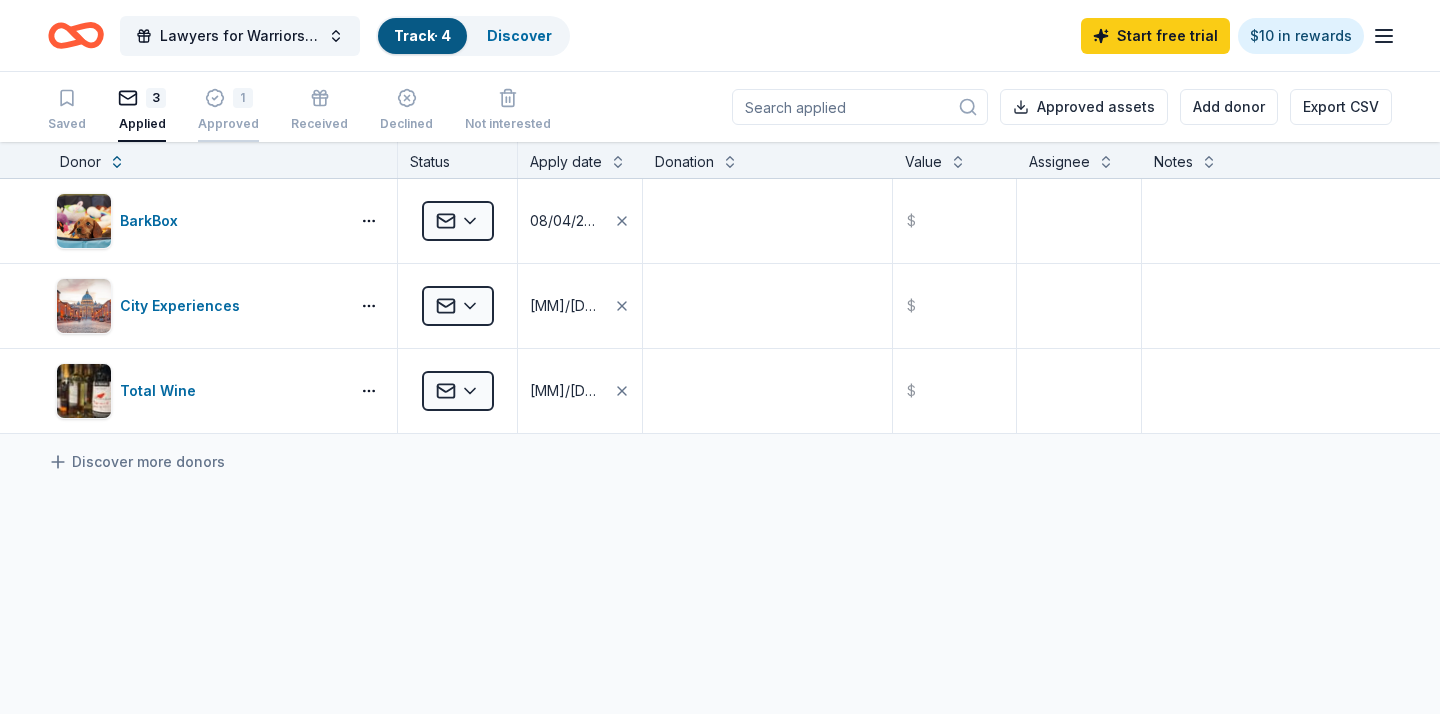 click 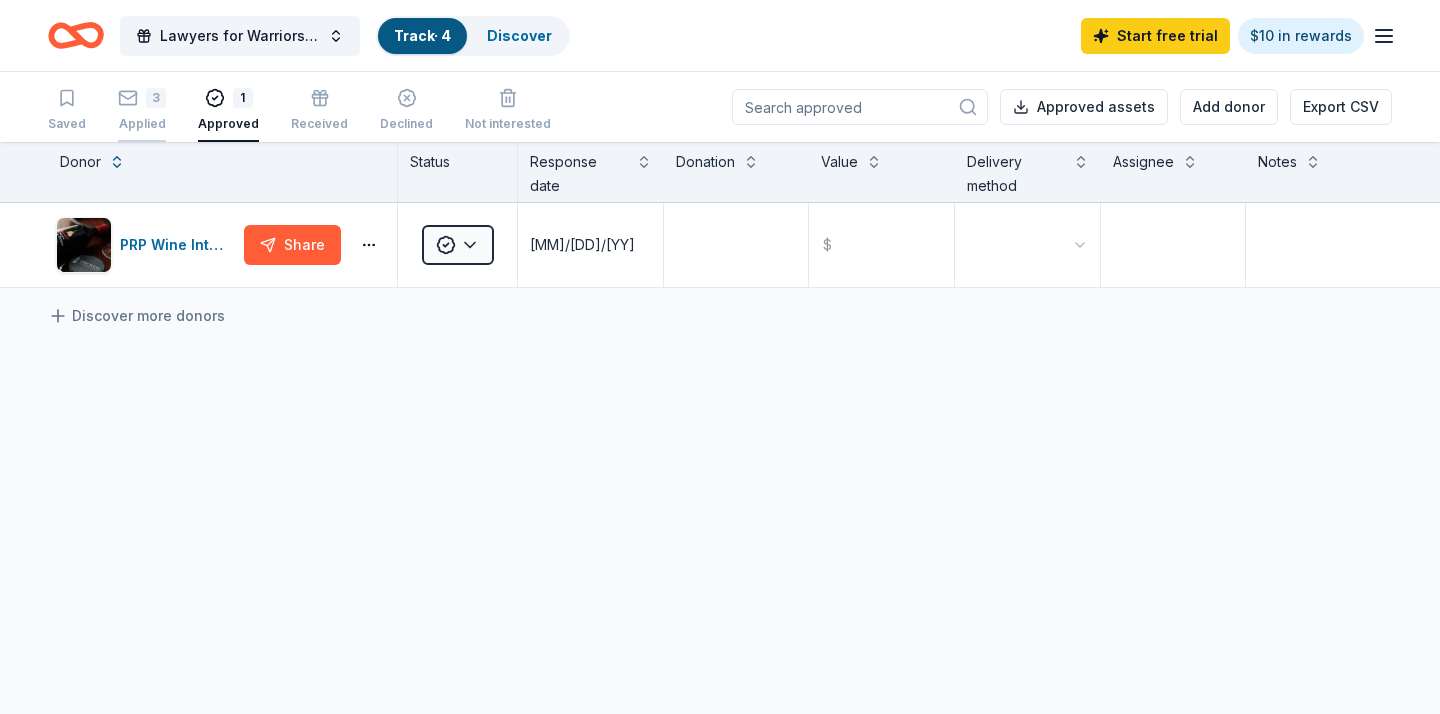 click on "Applied" at bounding box center (142, 124) 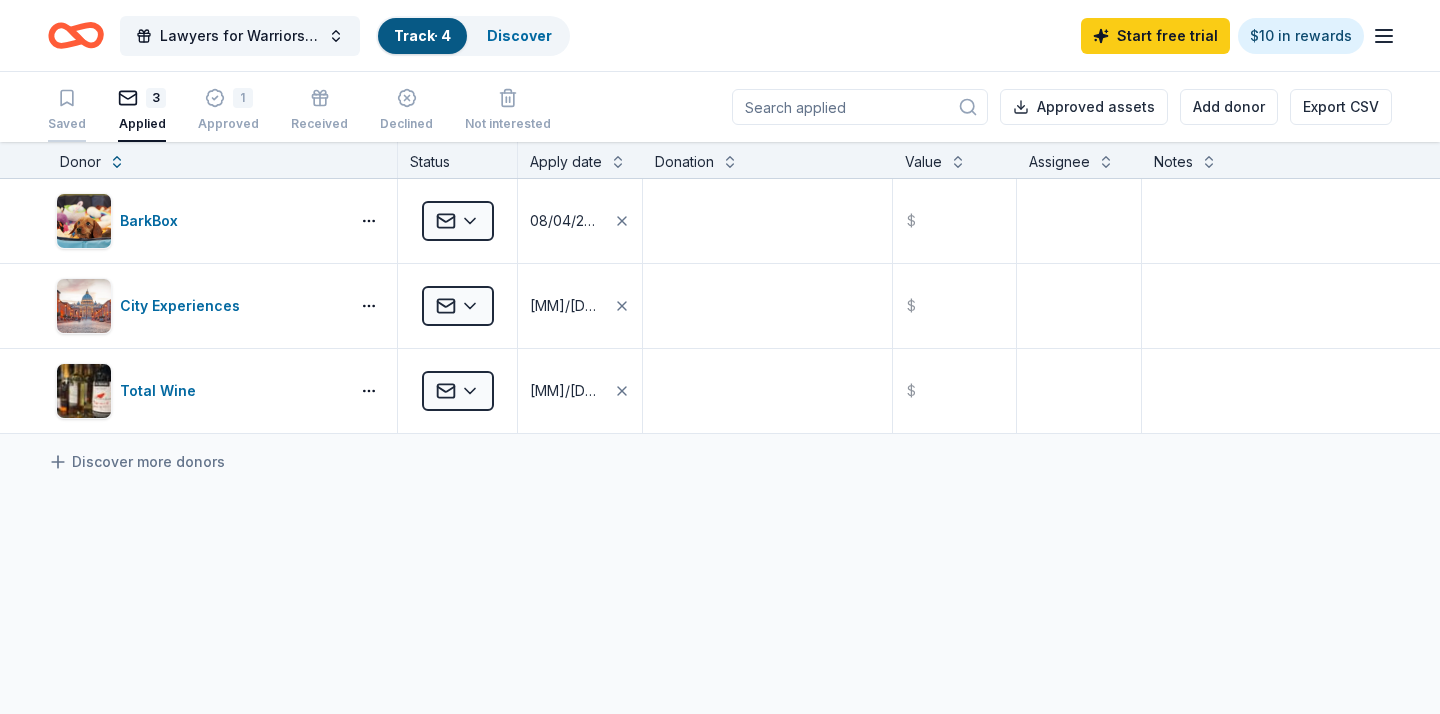 click on "Saved" at bounding box center [67, 124] 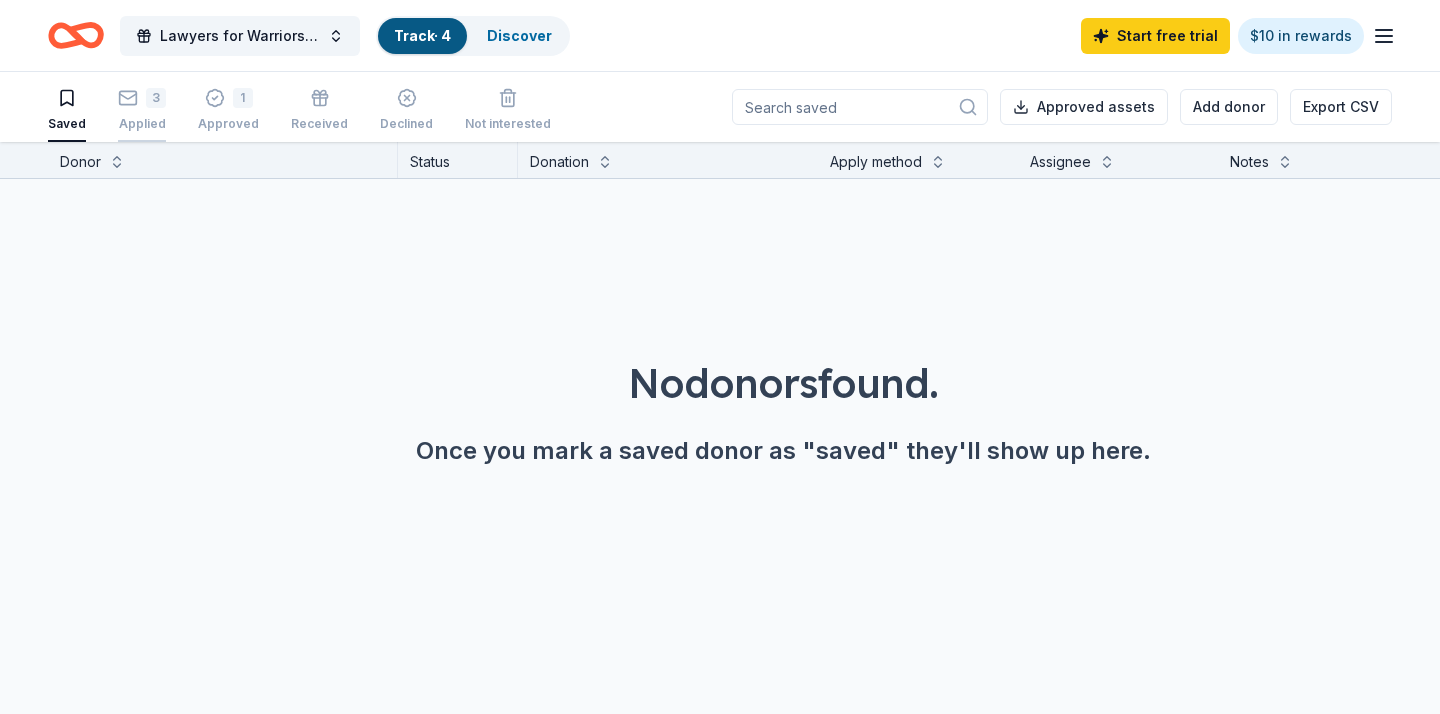 click on "3" at bounding box center [156, 98] 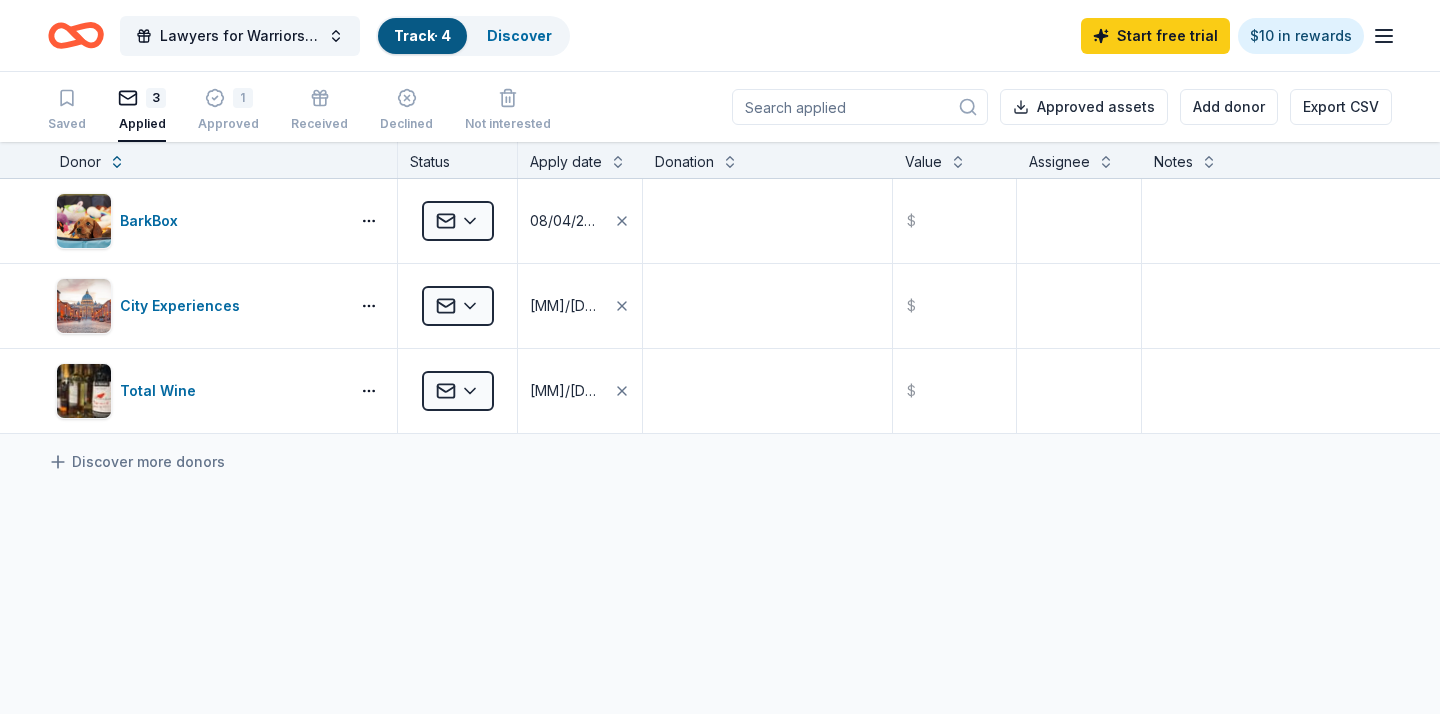 click on "Saved 3 Applied 1 Approved Received Declined Not interested" at bounding box center (299, 111) 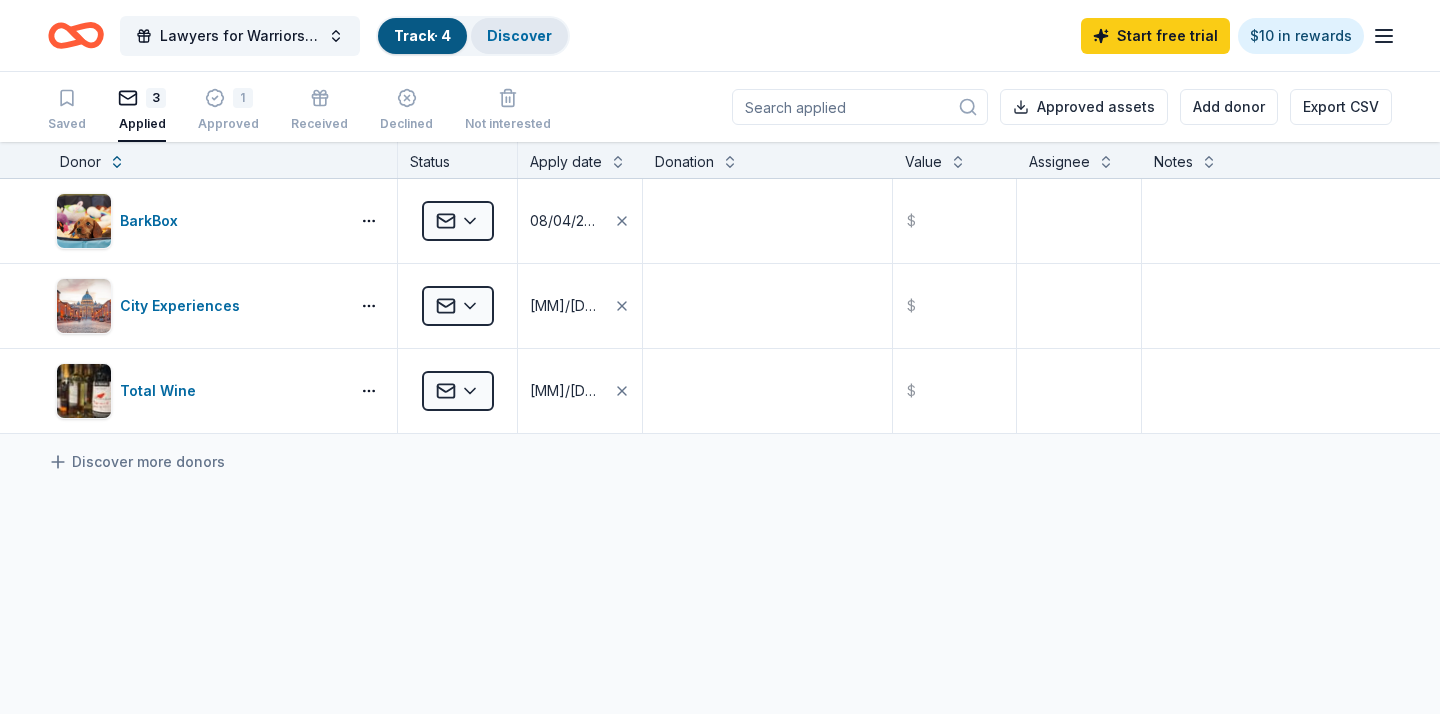 click on "Discover" at bounding box center (519, 36) 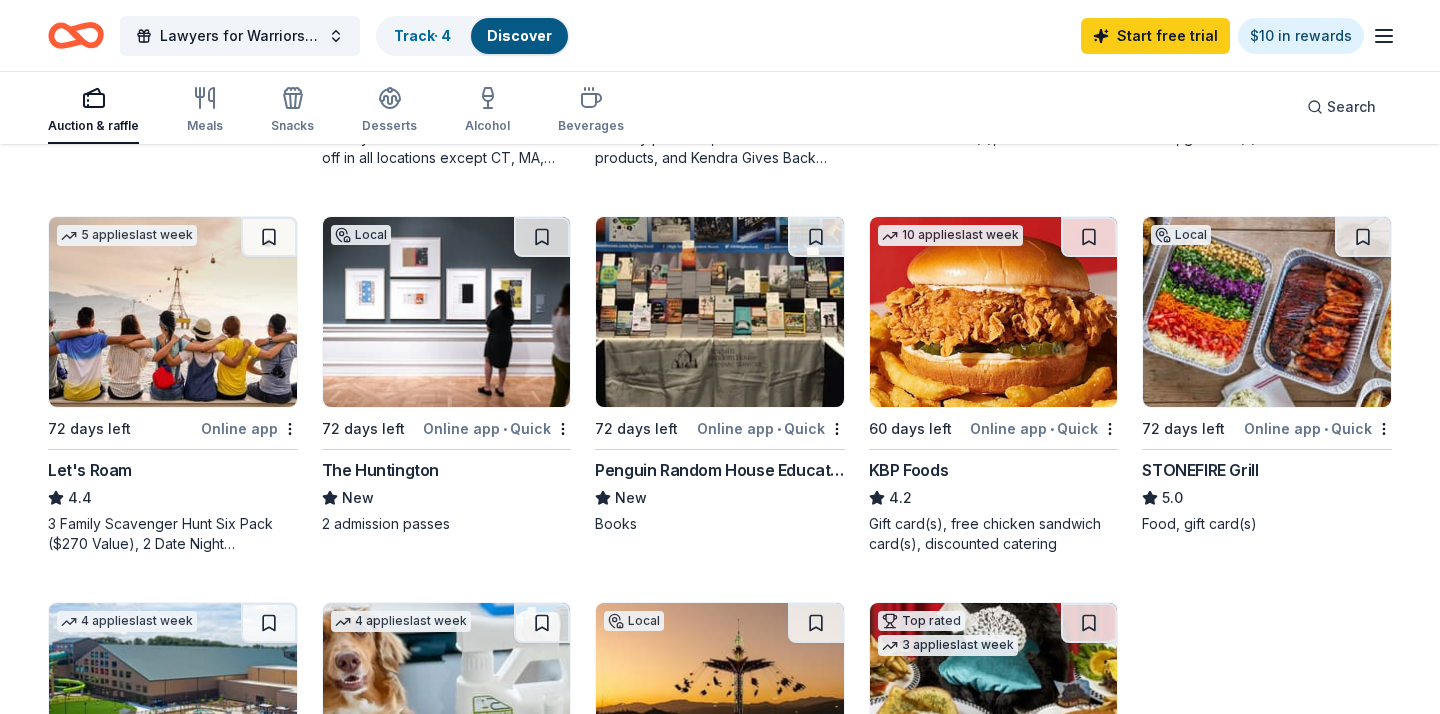 scroll, scrollTop: 924, scrollLeft: 0, axis: vertical 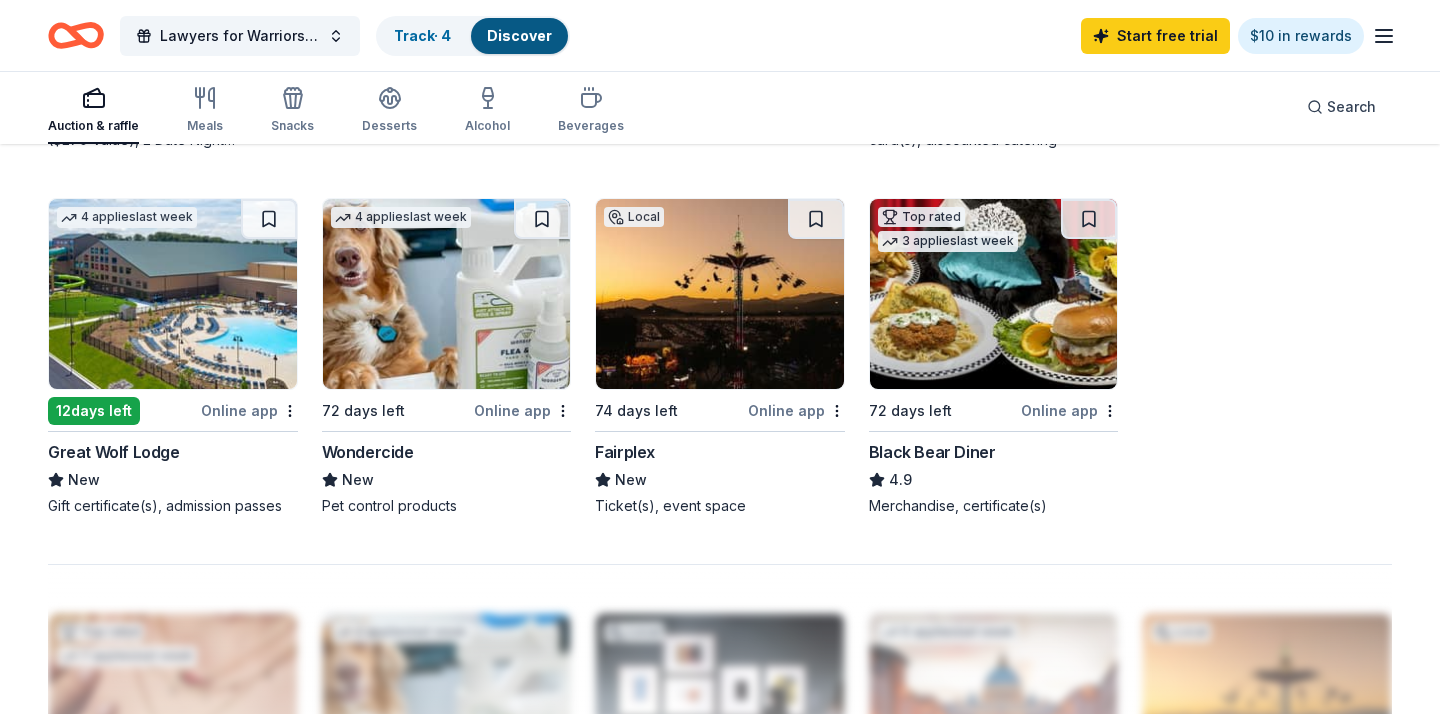 click at bounding box center (720, 294) 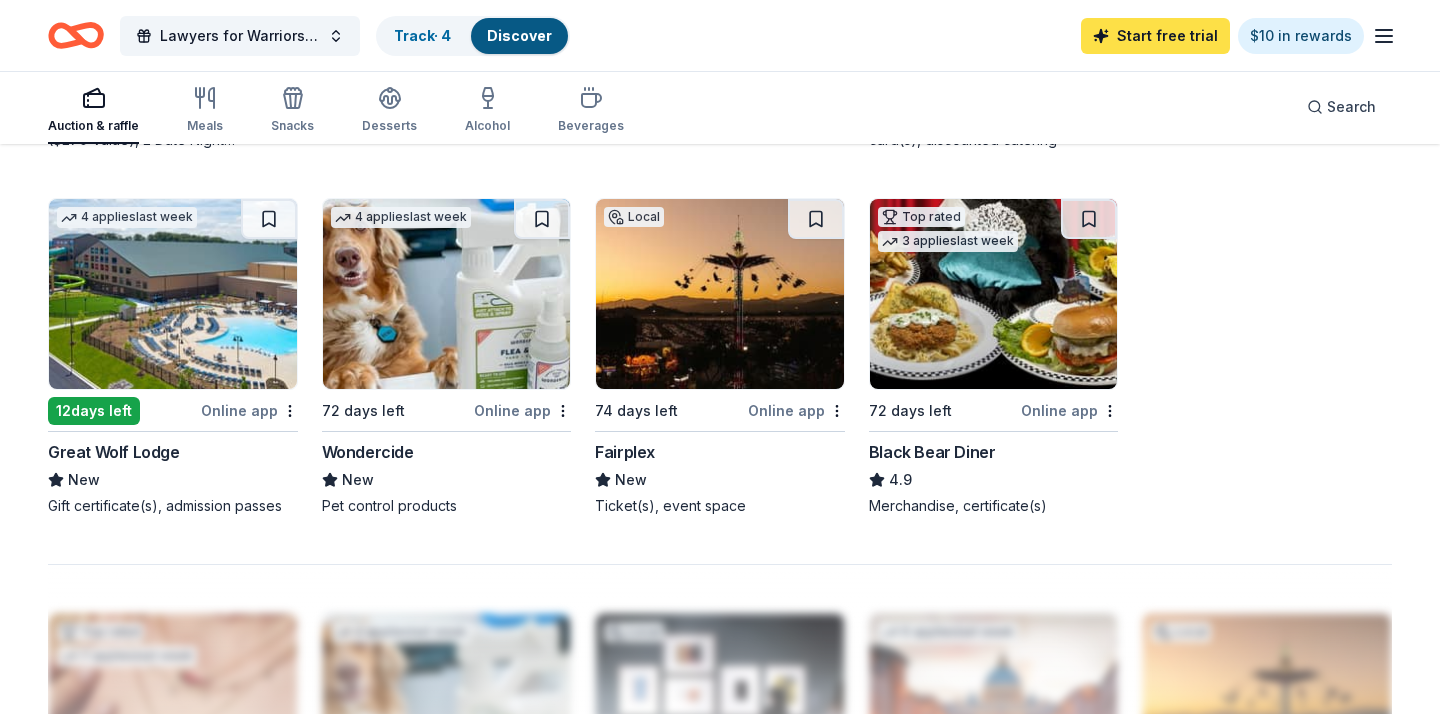click on "Start free  trial" at bounding box center [1155, 36] 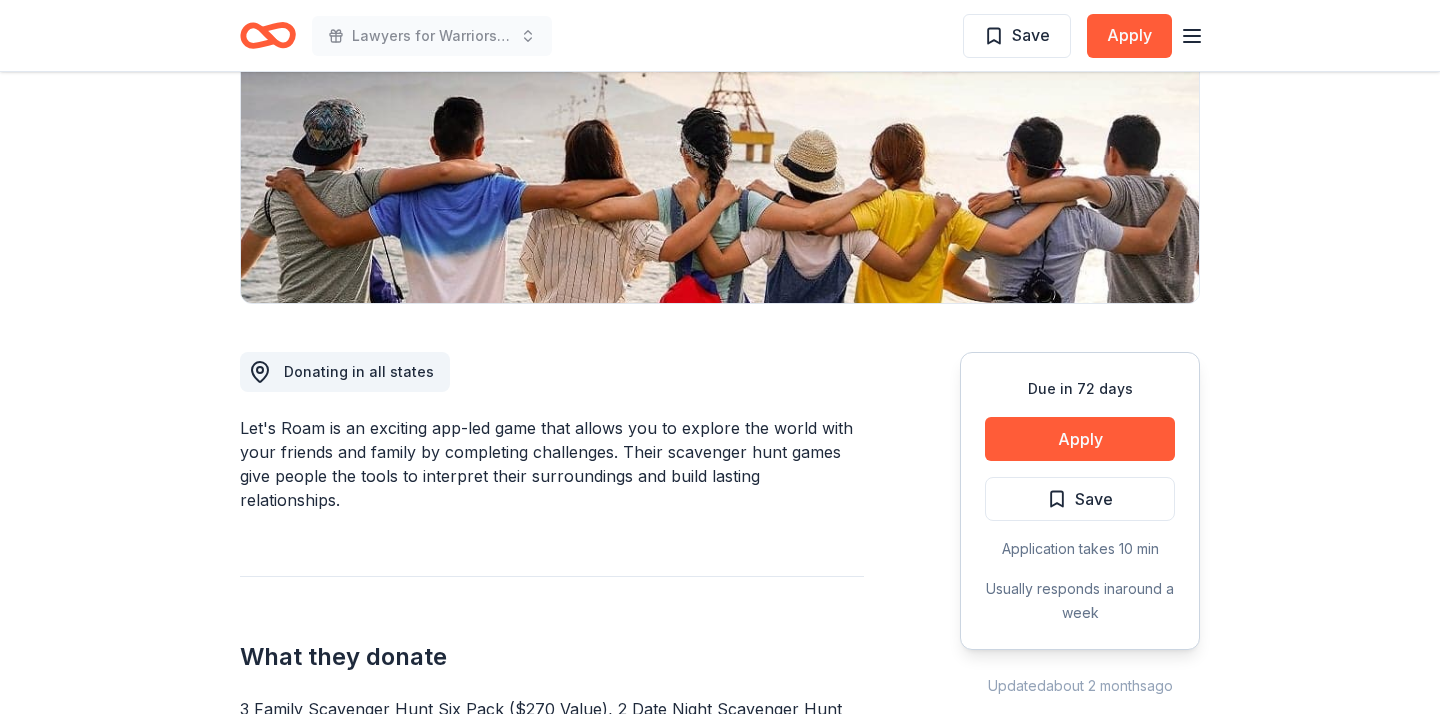 scroll, scrollTop: 351, scrollLeft: 0, axis: vertical 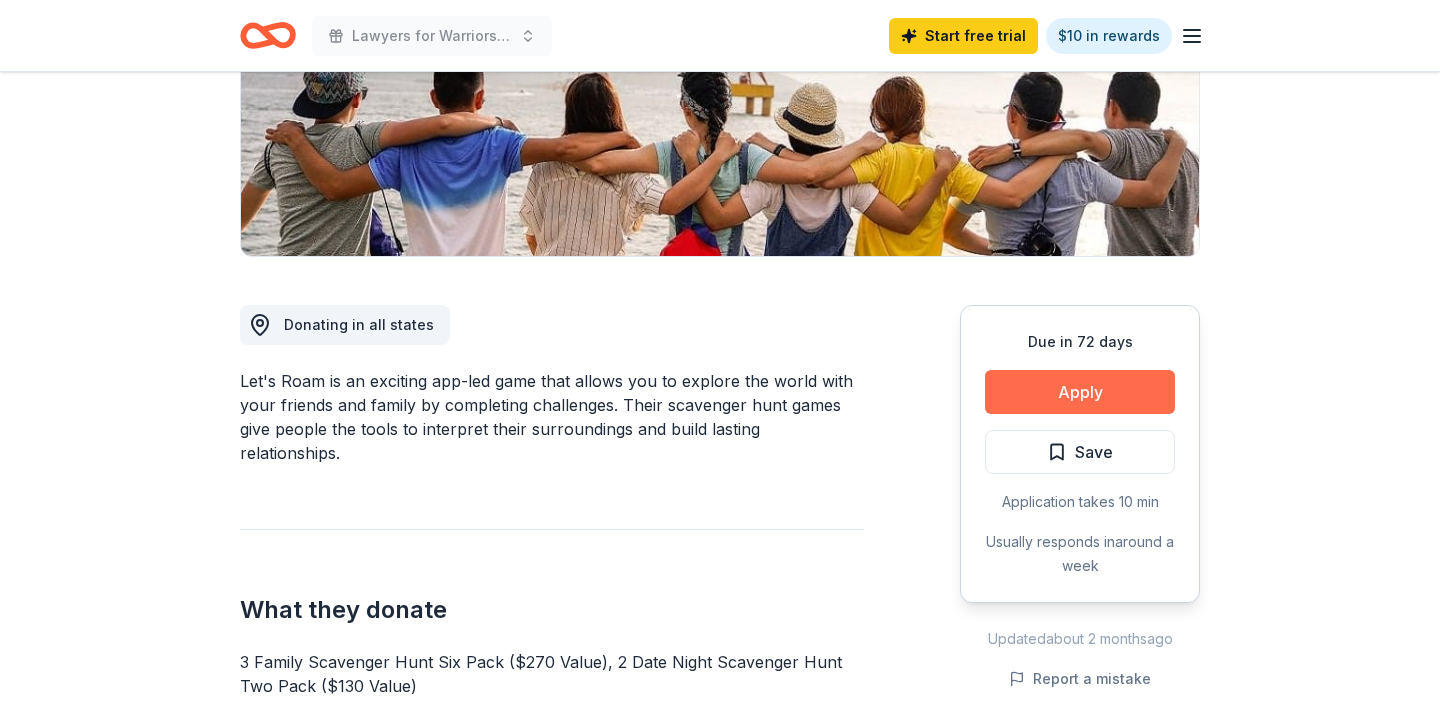 click on "Apply" at bounding box center (1080, 392) 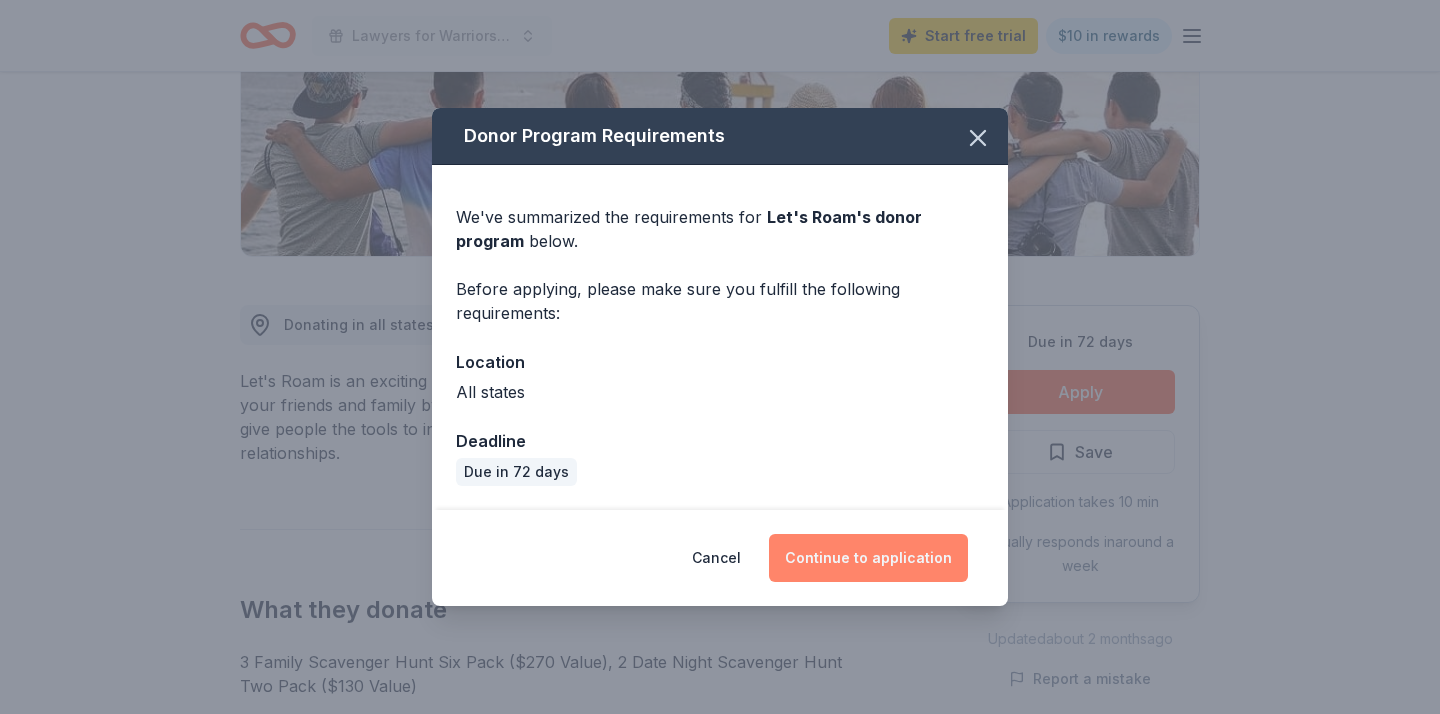 click on "Continue to application" at bounding box center [868, 558] 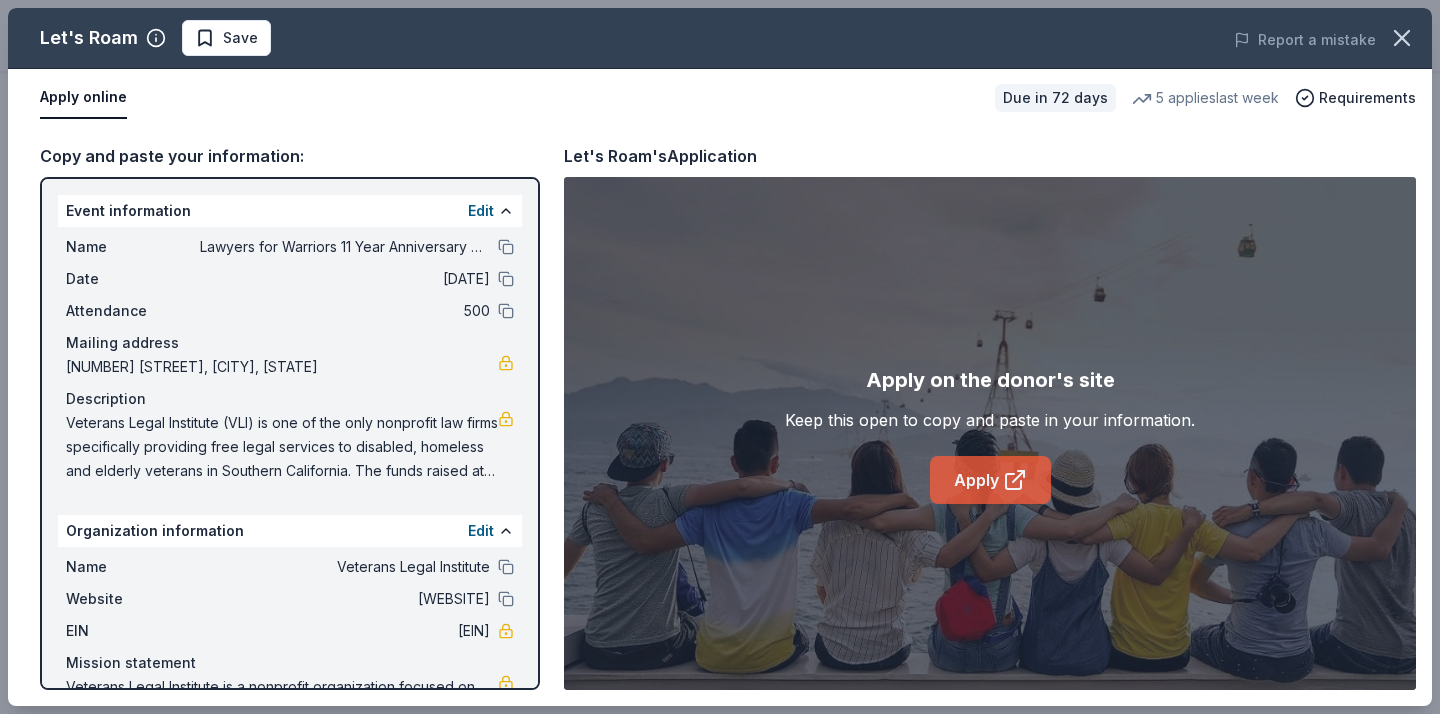 click on "Apply" at bounding box center (990, 480) 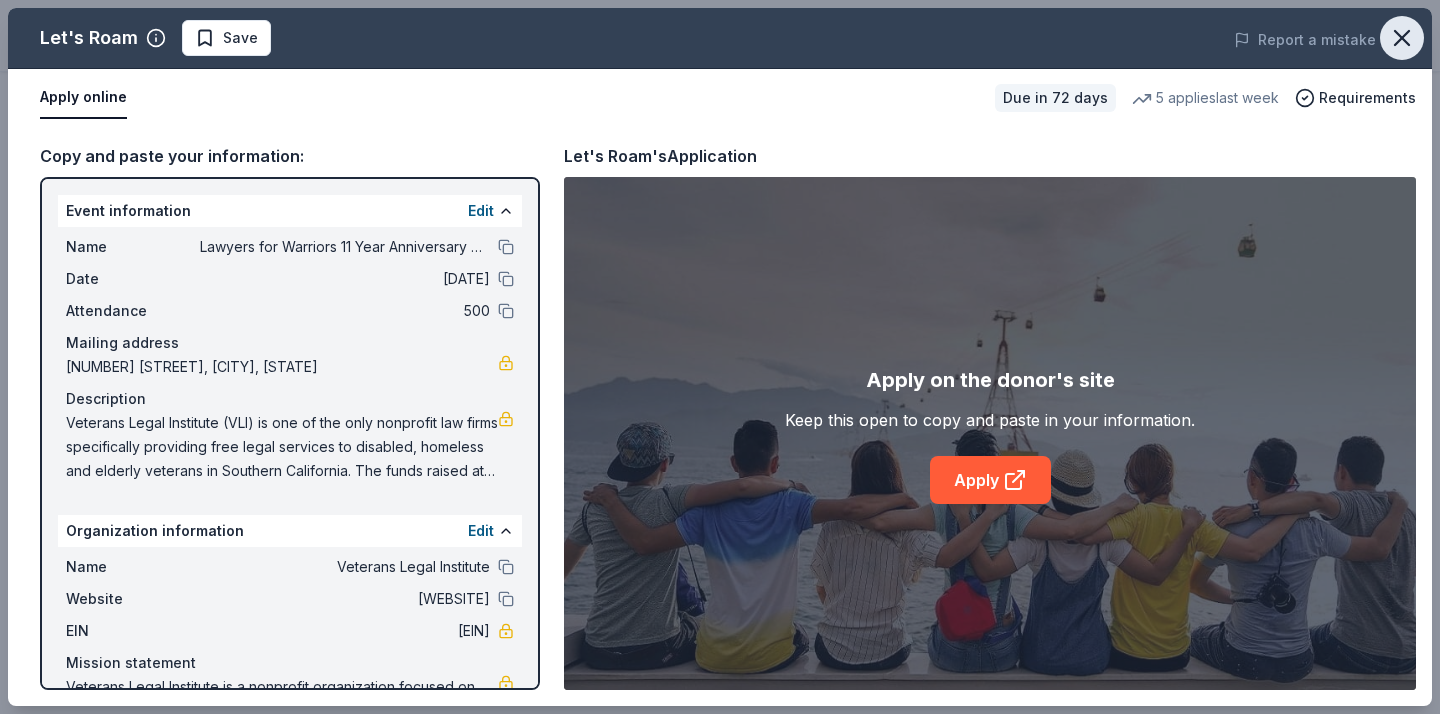 click 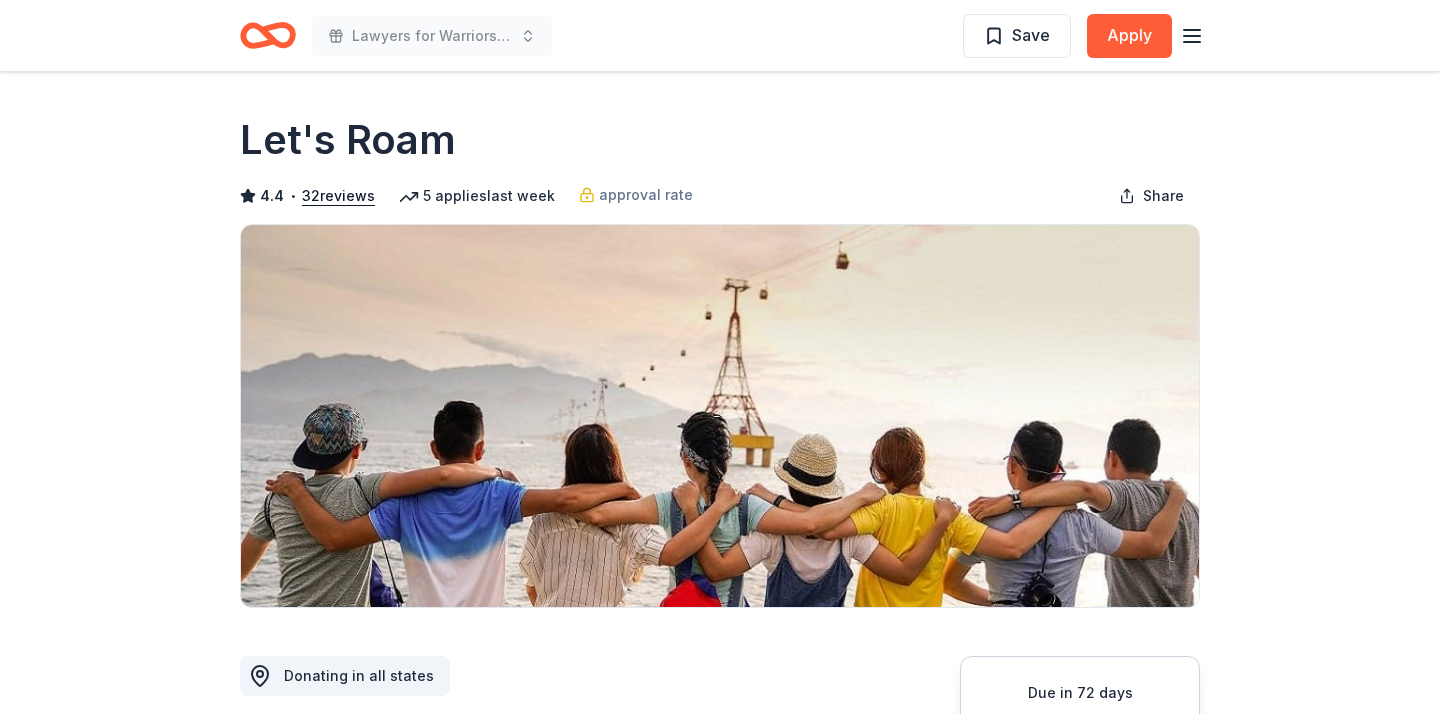 scroll, scrollTop: 0, scrollLeft: 0, axis: both 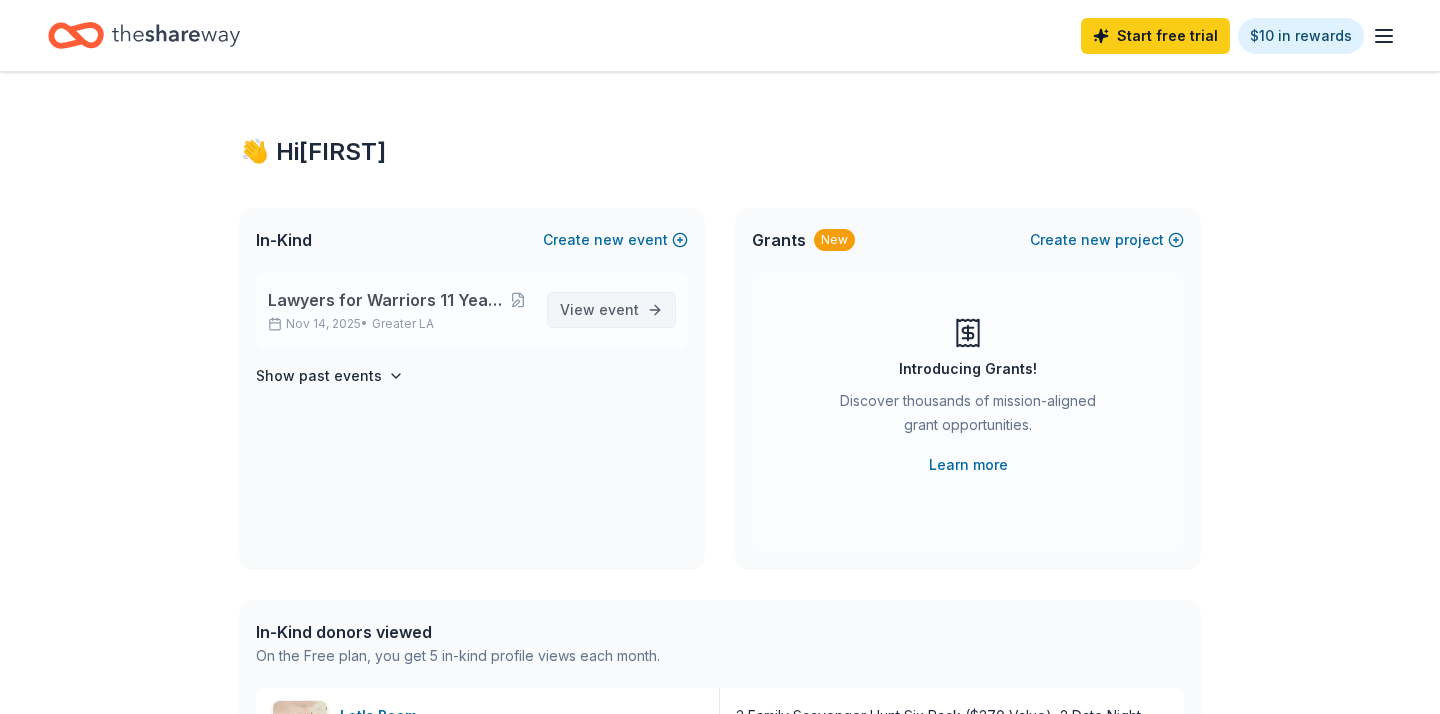 click on "event" at bounding box center (619, 309) 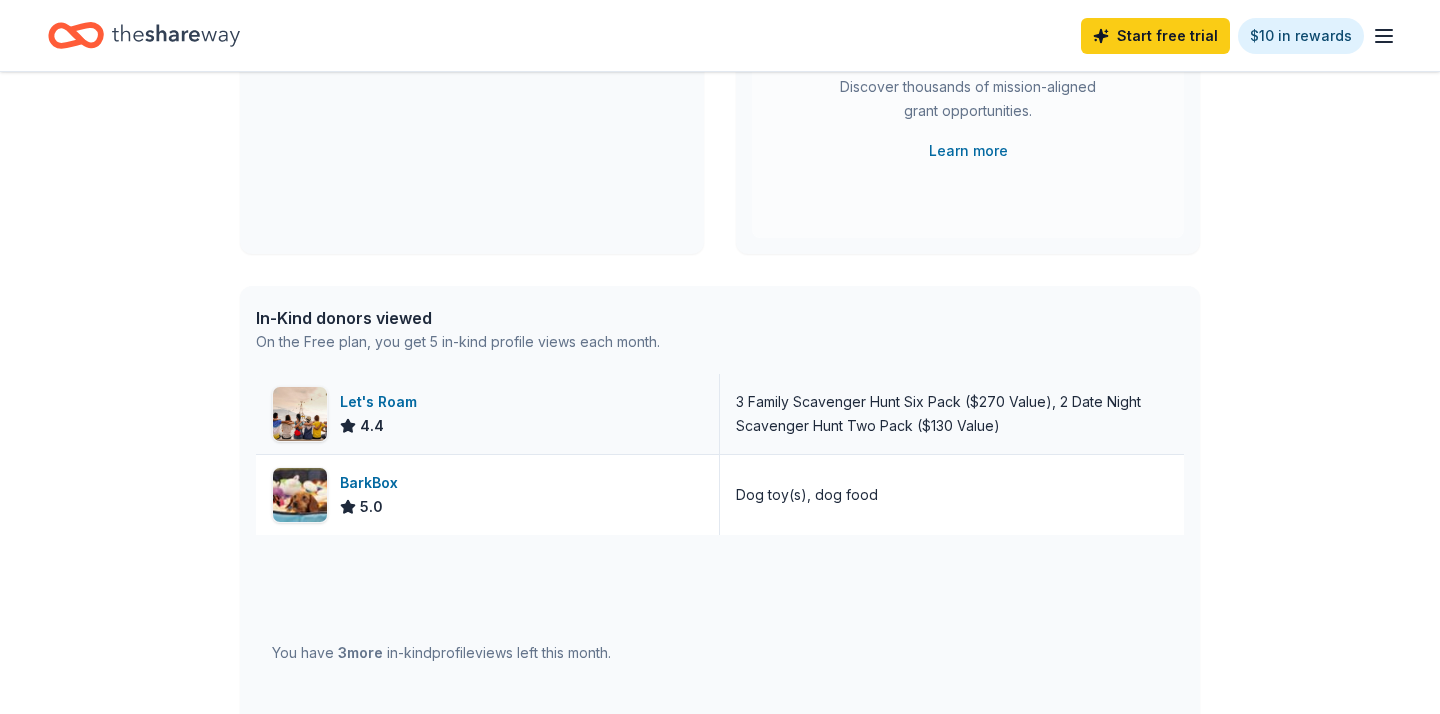 scroll, scrollTop: 318, scrollLeft: 0, axis: vertical 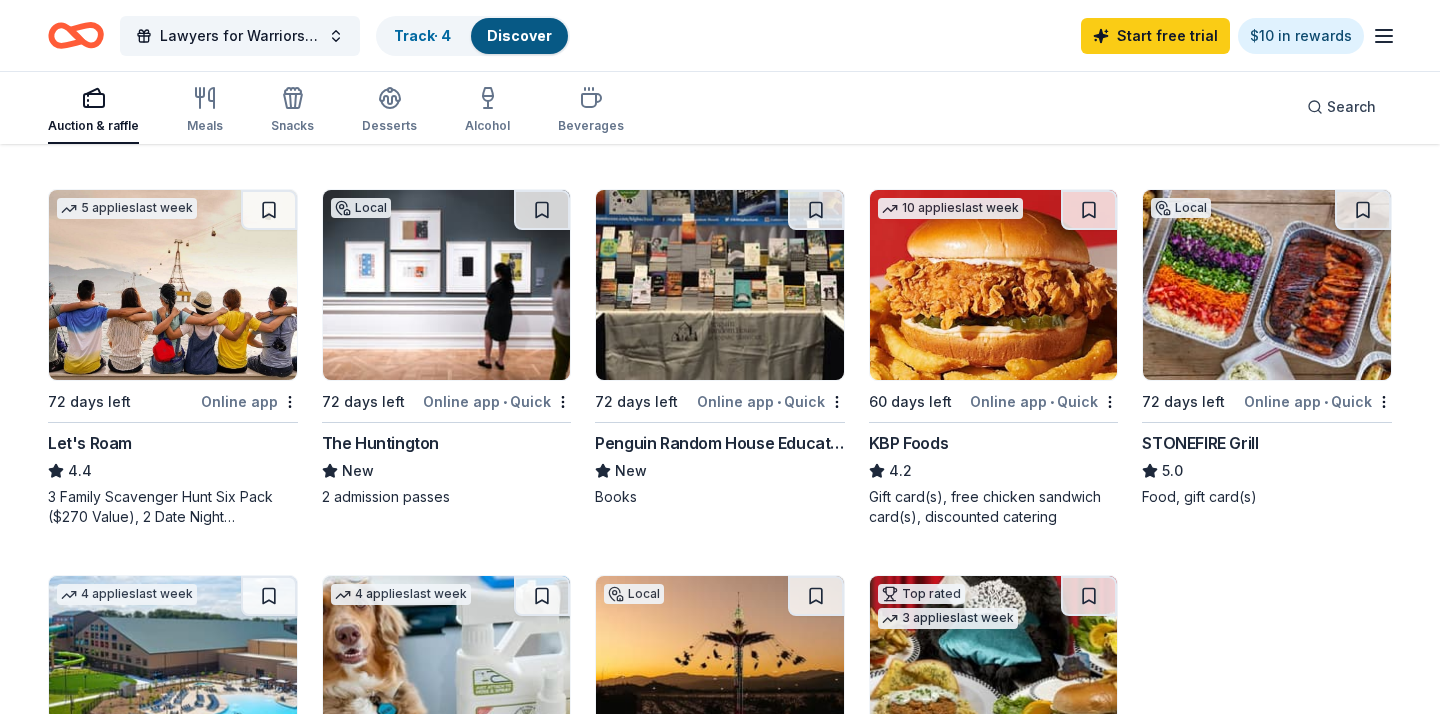 click at bounding box center (720, 285) 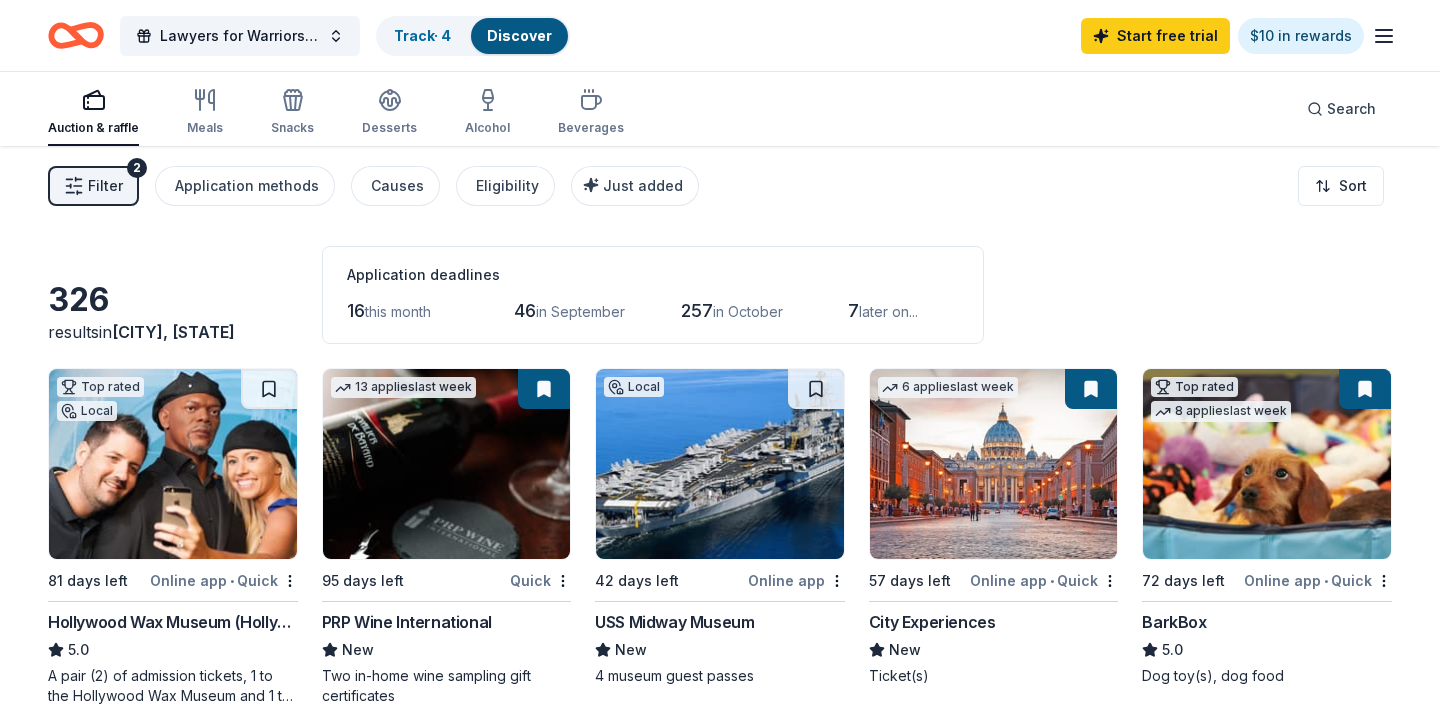 scroll, scrollTop: 0, scrollLeft: 0, axis: both 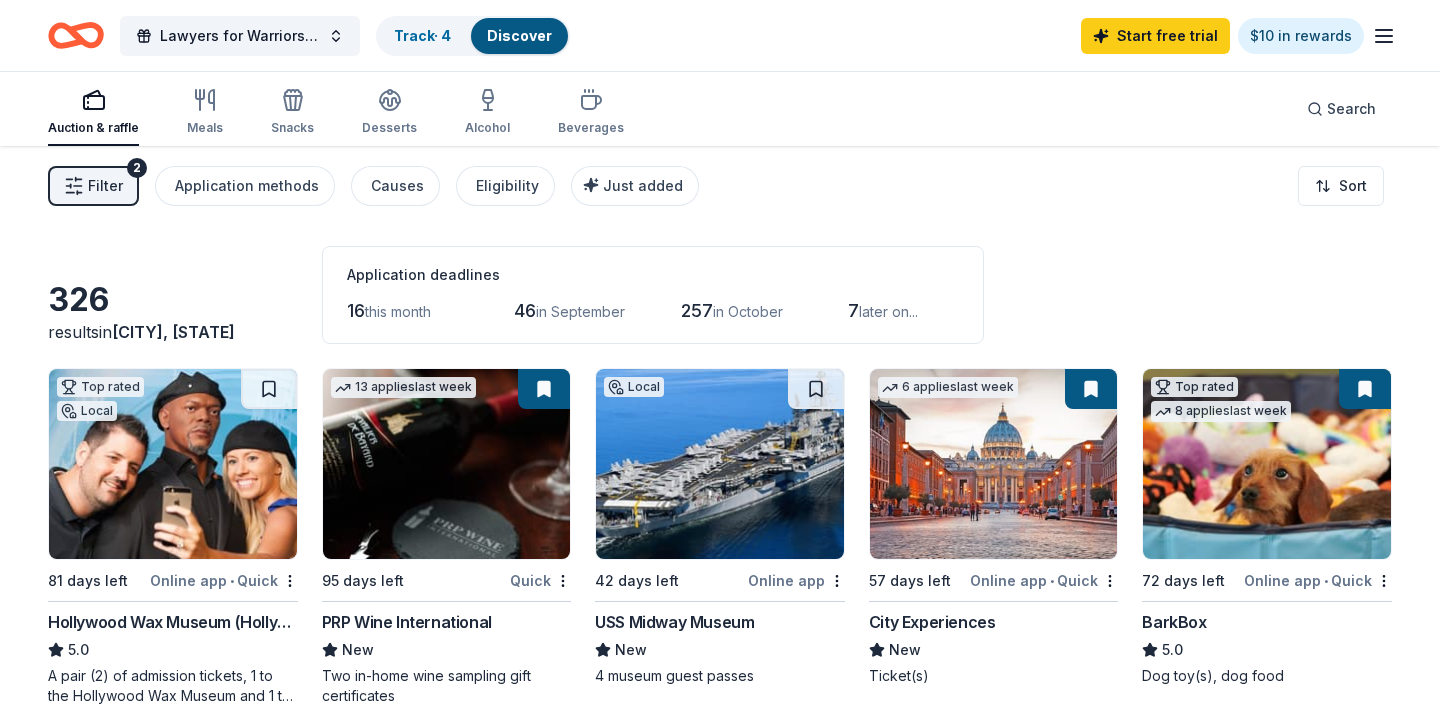 click 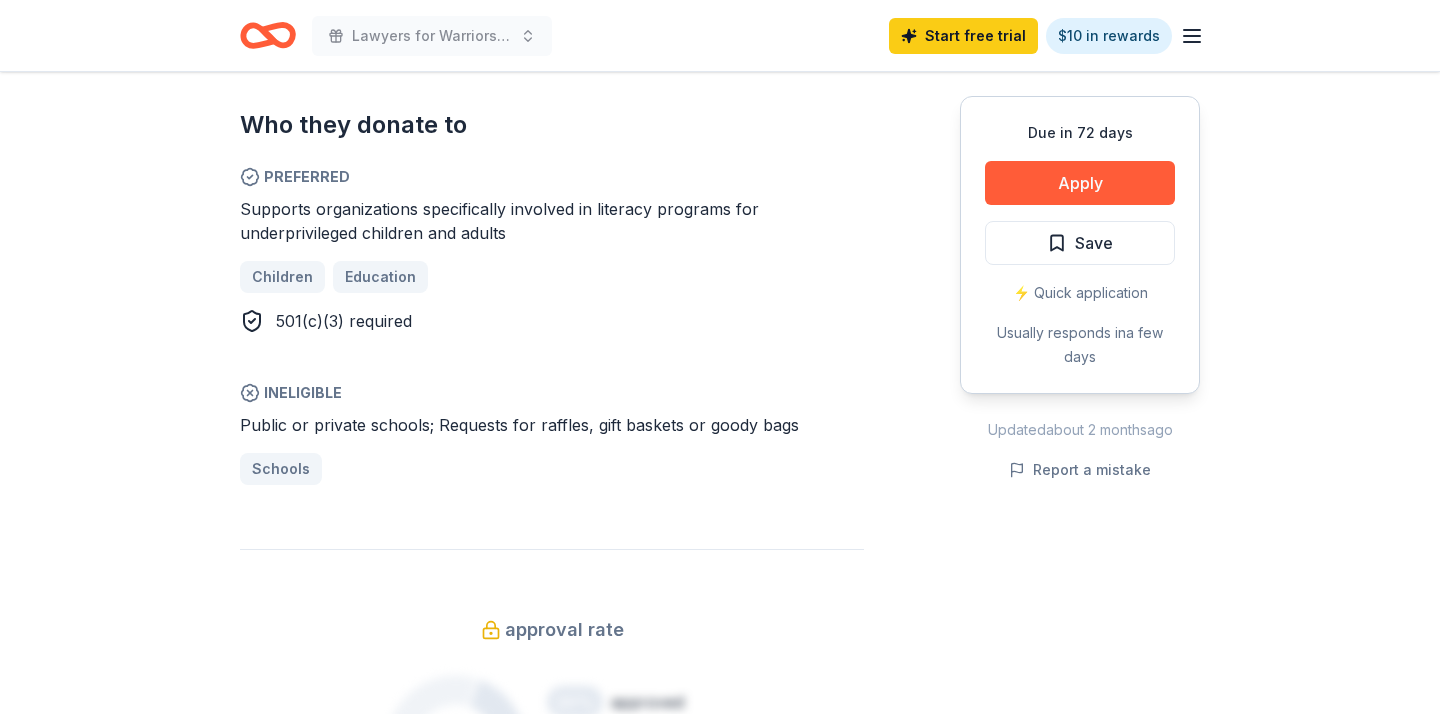 scroll, scrollTop: 1094, scrollLeft: 0, axis: vertical 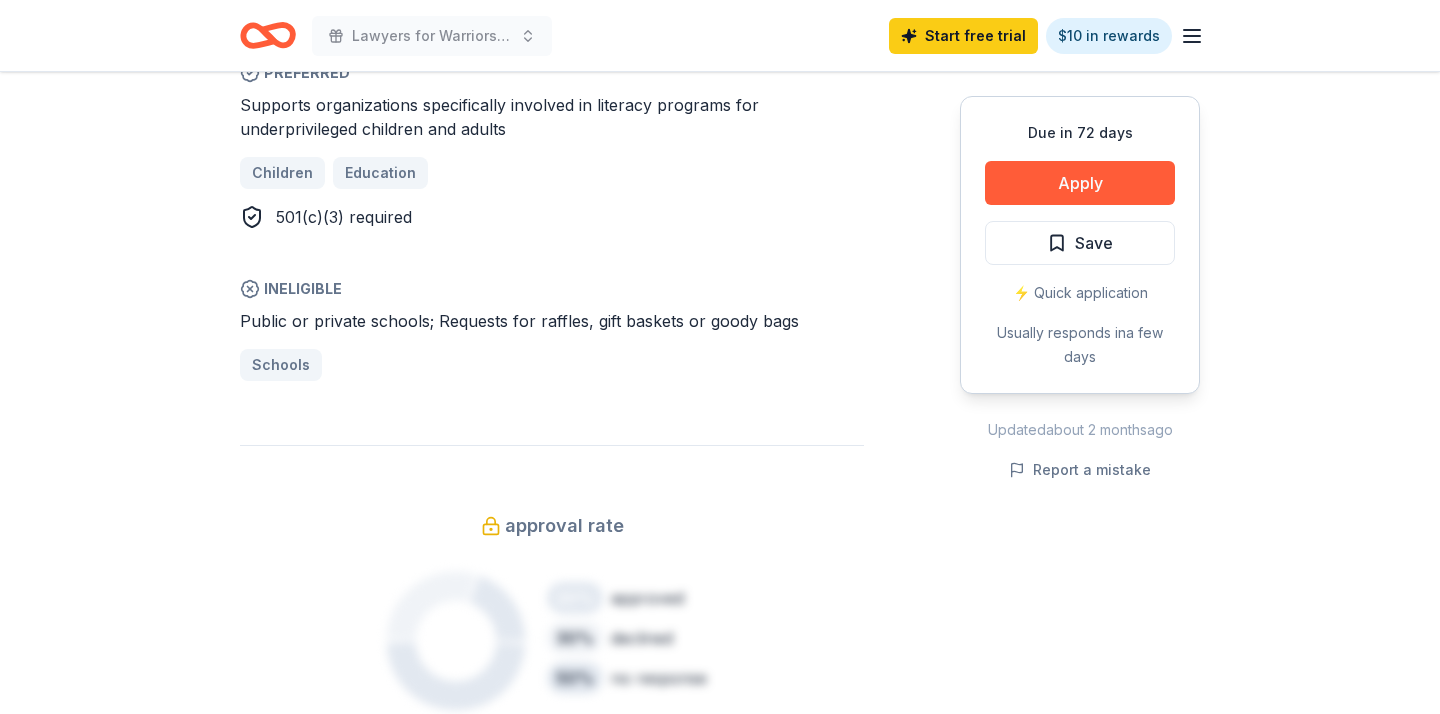 click on "Donating in Roseville (CA), Santa Ana (CA), Waterbrook (CO), Shelton (CT), Crawfordsville (IN), Westminster (MD), New York City (NY) Penguin Random House is an American book publisher and the largest general-interest paperback publisher in the world, home to 250 editorially and creatively independent publishing imprints. What they donate Books Auction & raffle Who they donate to  Preferred Supports organizations specifically involved in literacy programs for underprivileged children and adults Children Education 501(c)(3) required  Ineligible Public or private schools; Requests for raffles, gift baskets or goody bags Schools approval rate 20 % approved 30 % declined 50 % no response Start free Pro trial to view approval rates and average donation values" at bounding box center [552, 121] 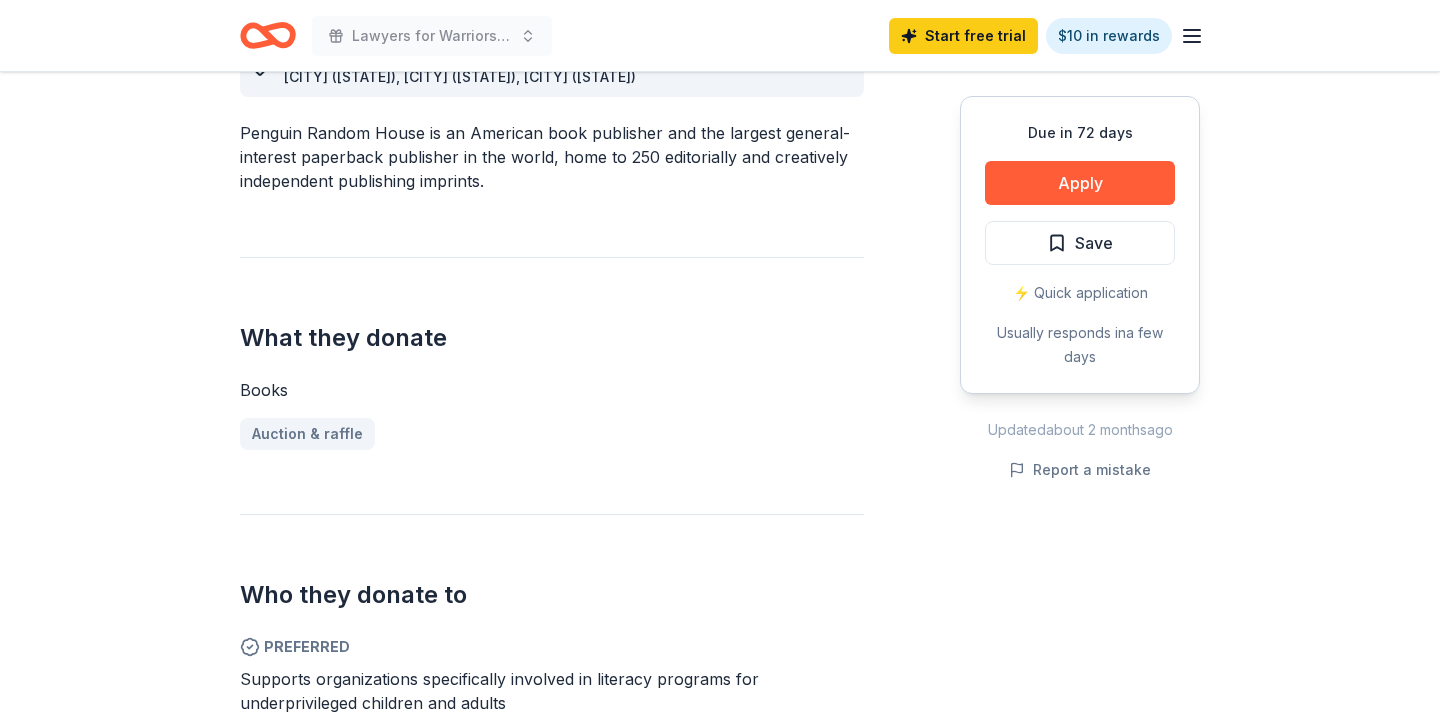 scroll, scrollTop: 623, scrollLeft: 0, axis: vertical 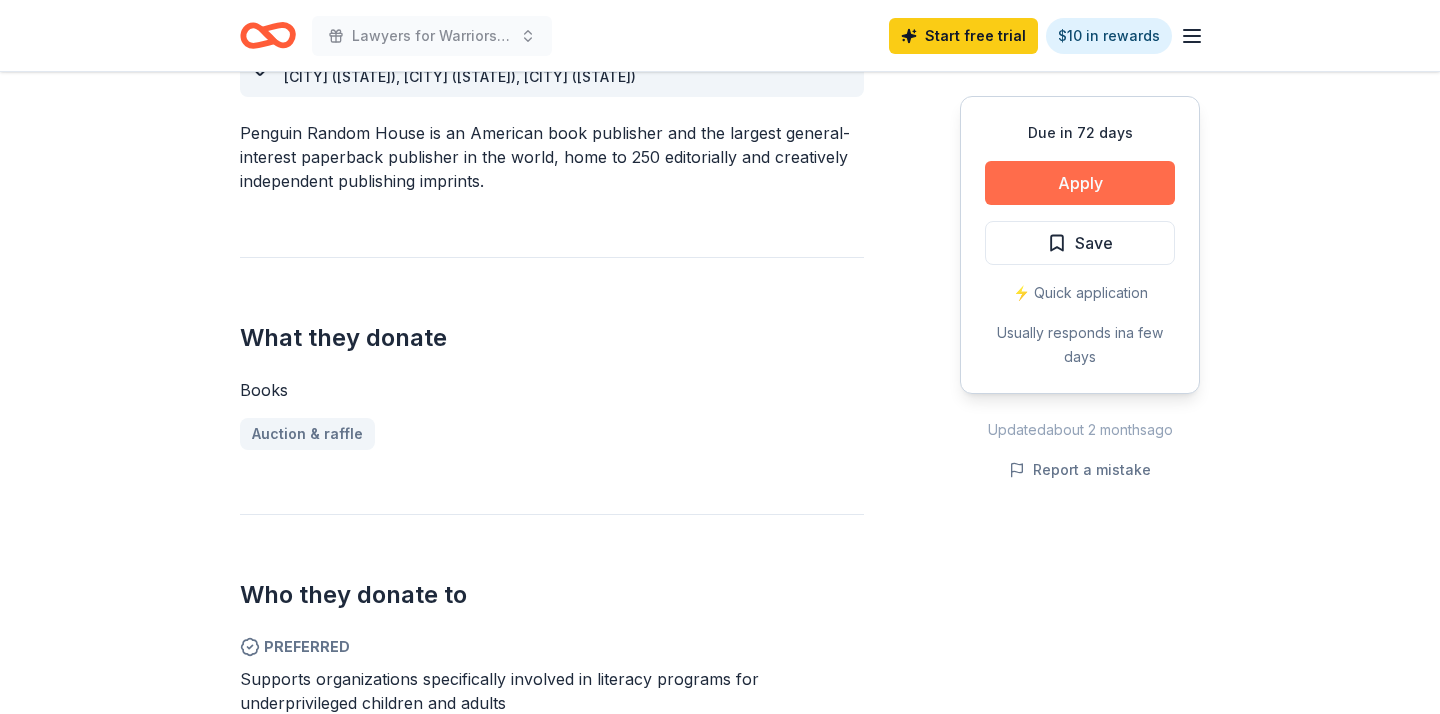 click on "Apply" at bounding box center (1080, 183) 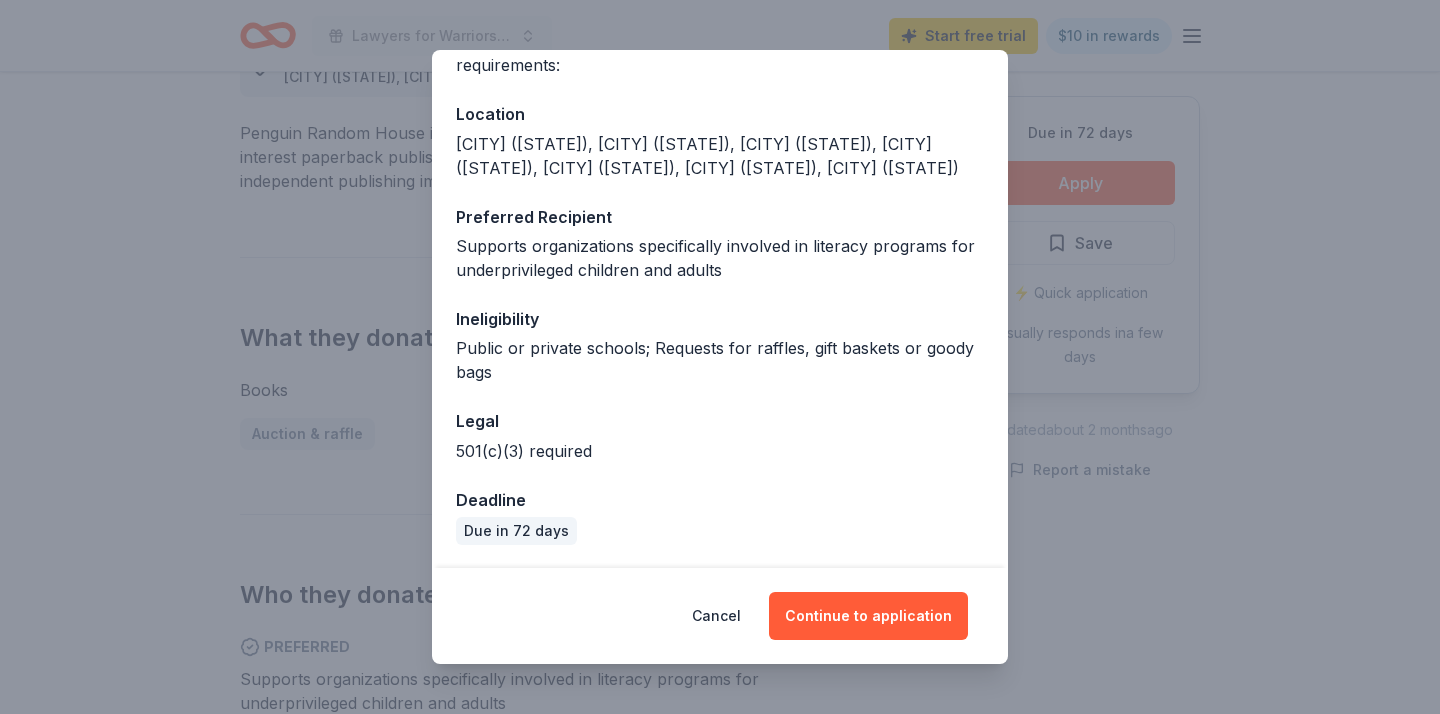 scroll, scrollTop: 189, scrollLeft: 0, axis: vertical 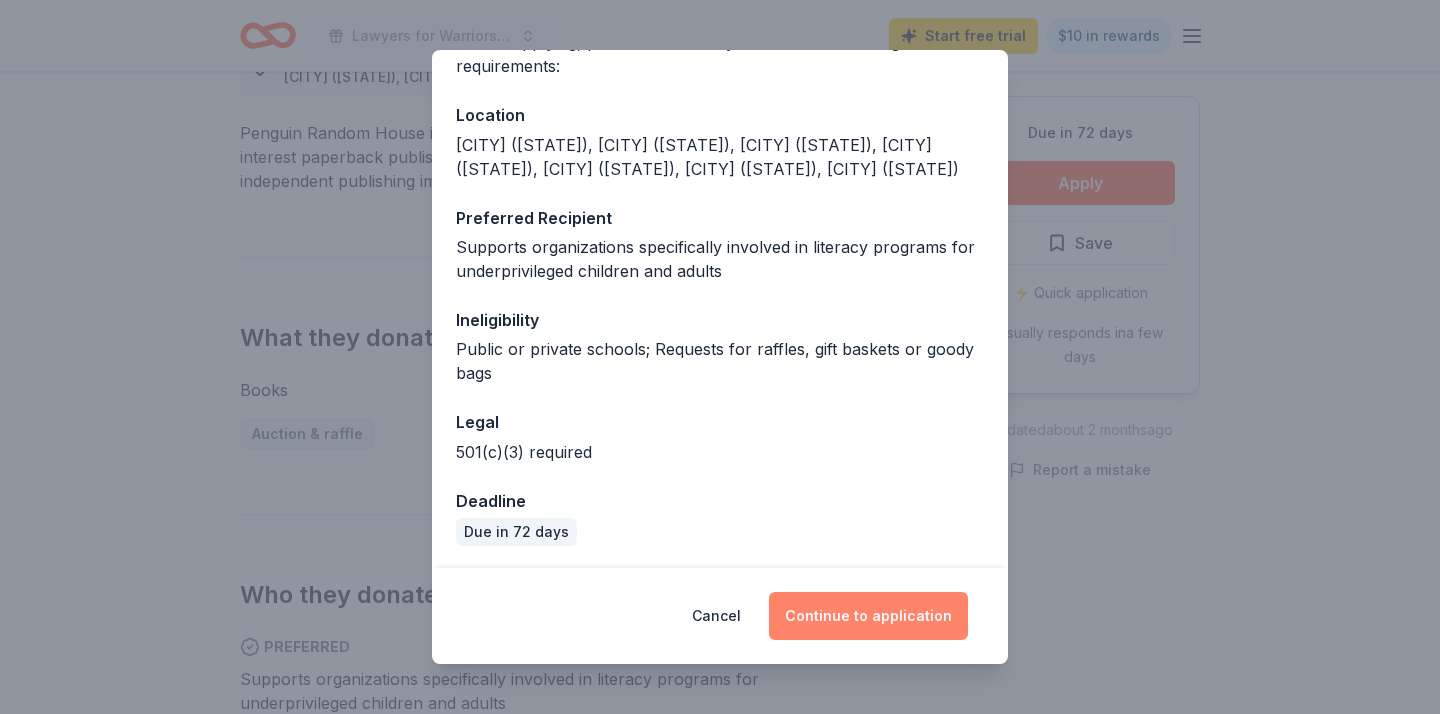 click on "Continue to application" at bounding box center [868, 616] 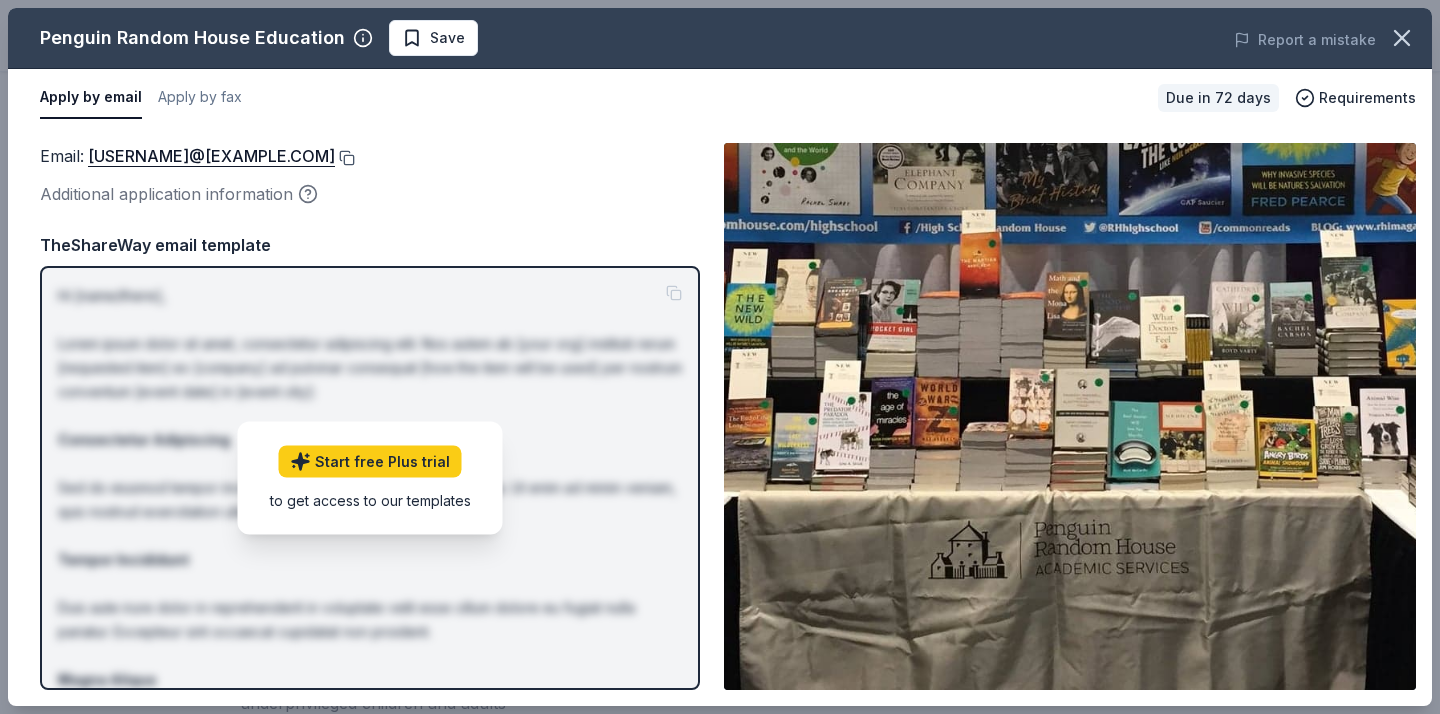 click at bounding box center (345, 158) 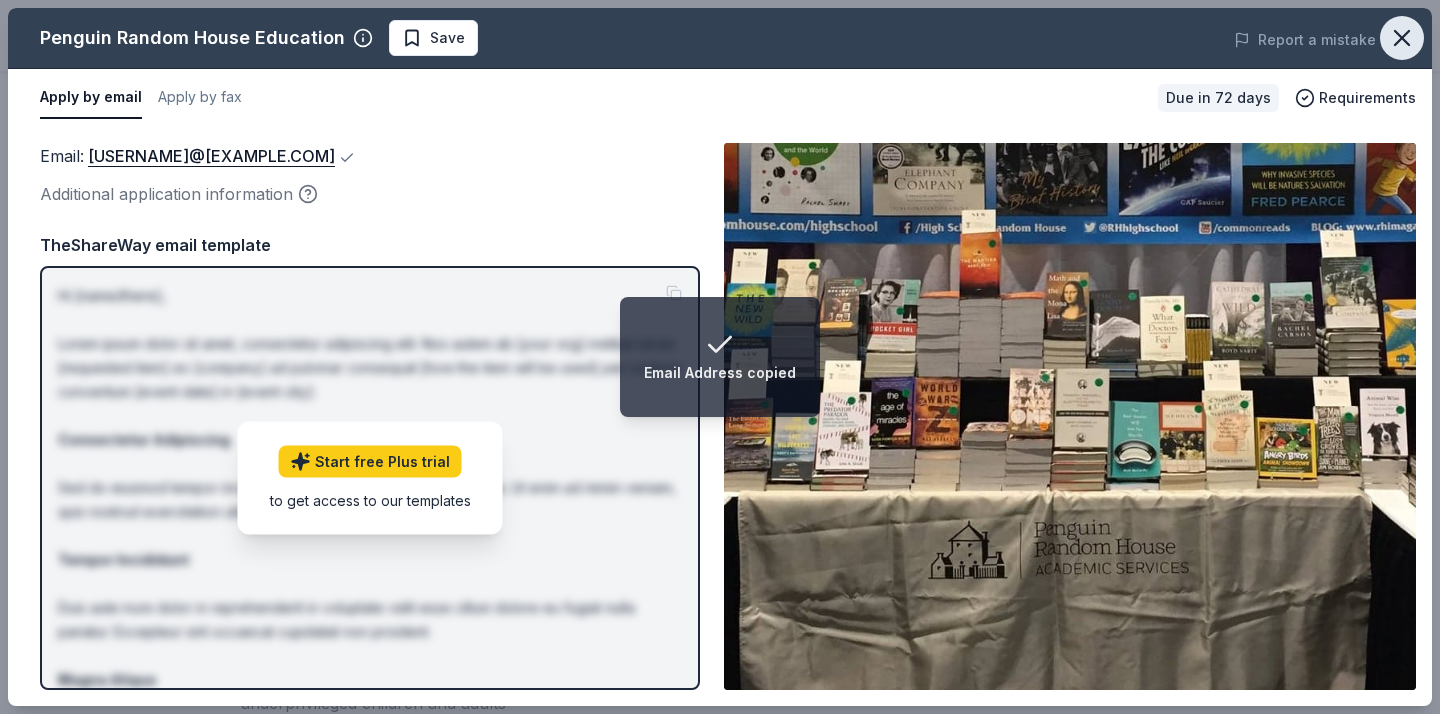 click 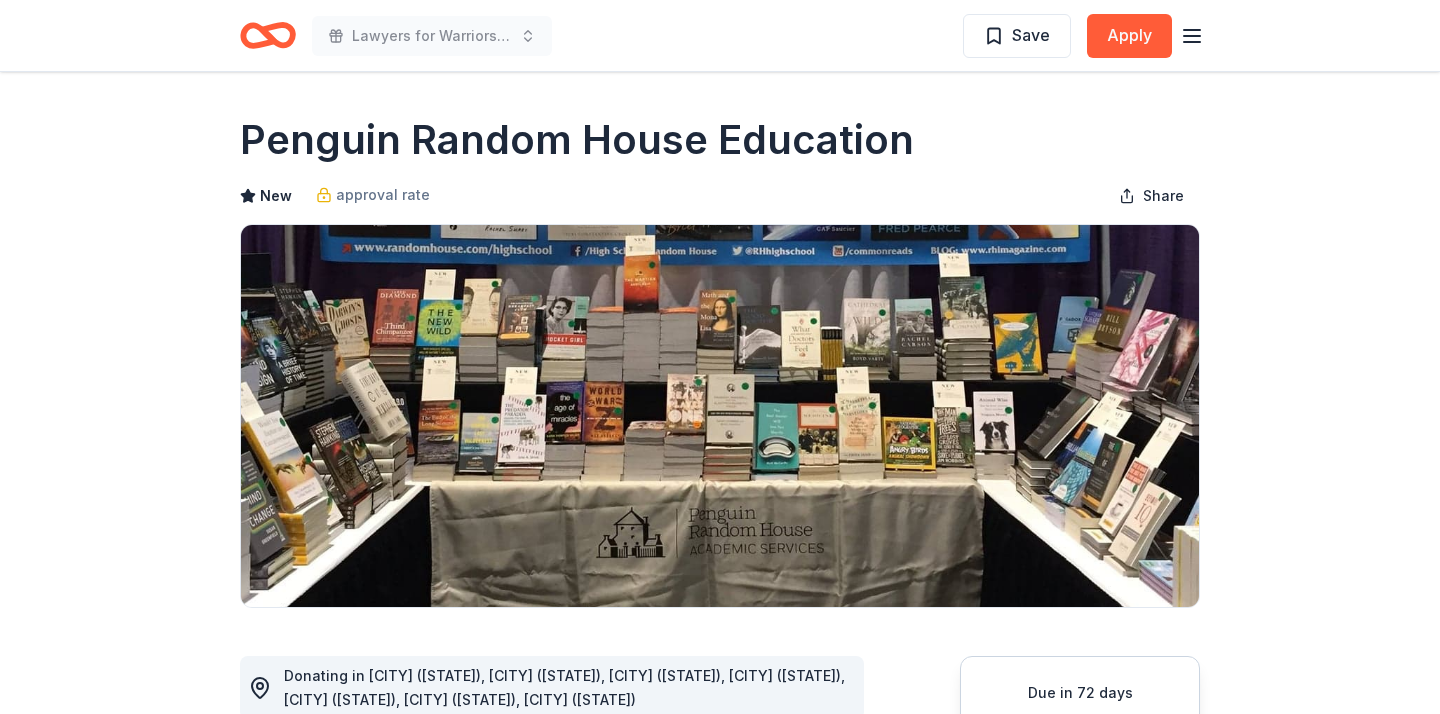 scroll, scrollTop: 0, scrollLeft: 0, axis: both 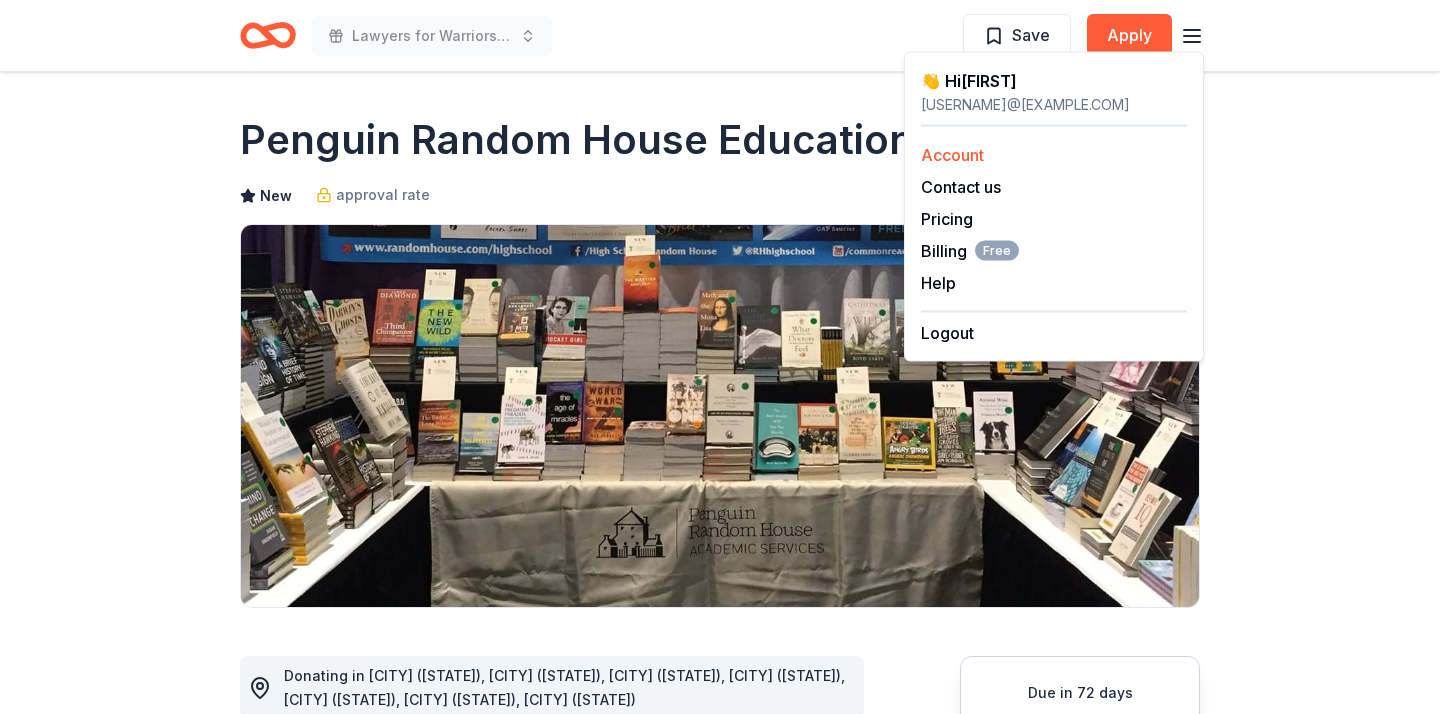 click on "Account" at bounding box center (952, 155) 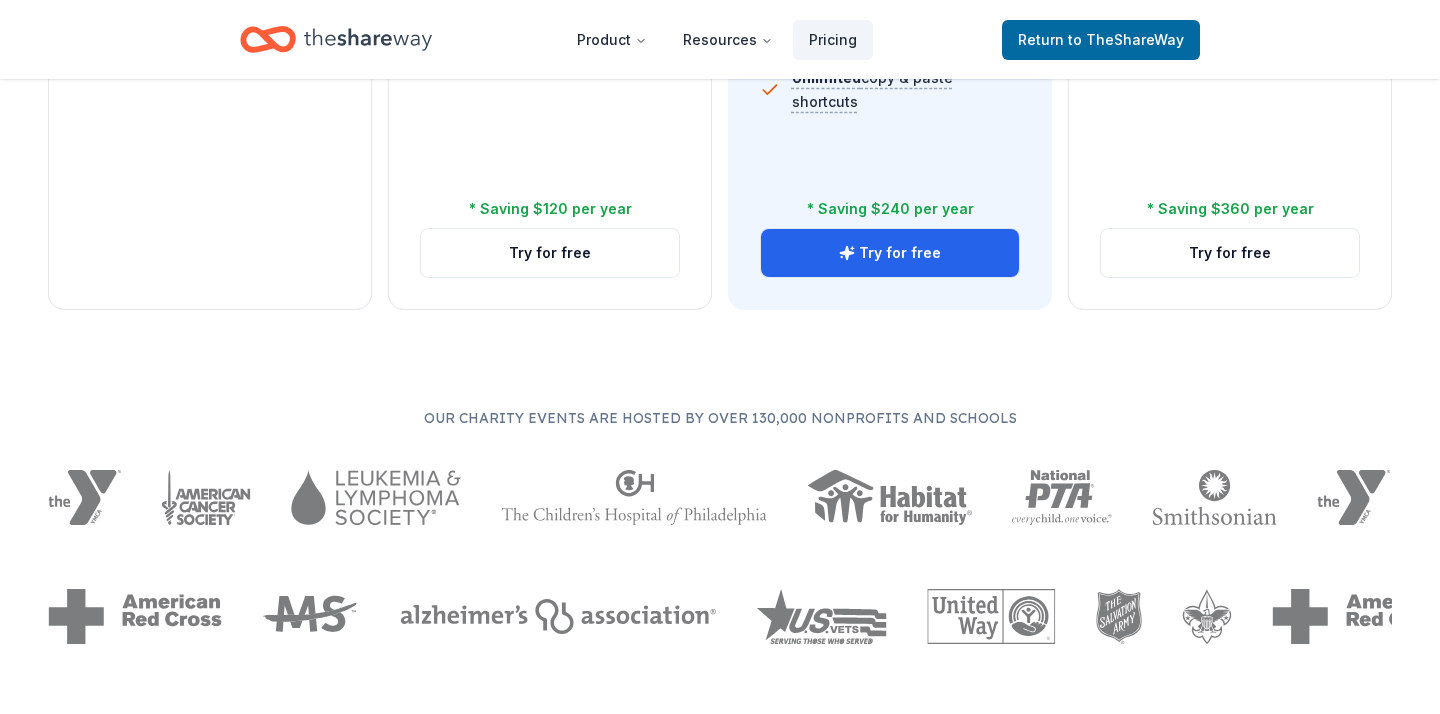 scroll, scrollTop: 909, scrollLeft: 0, axis: vertical 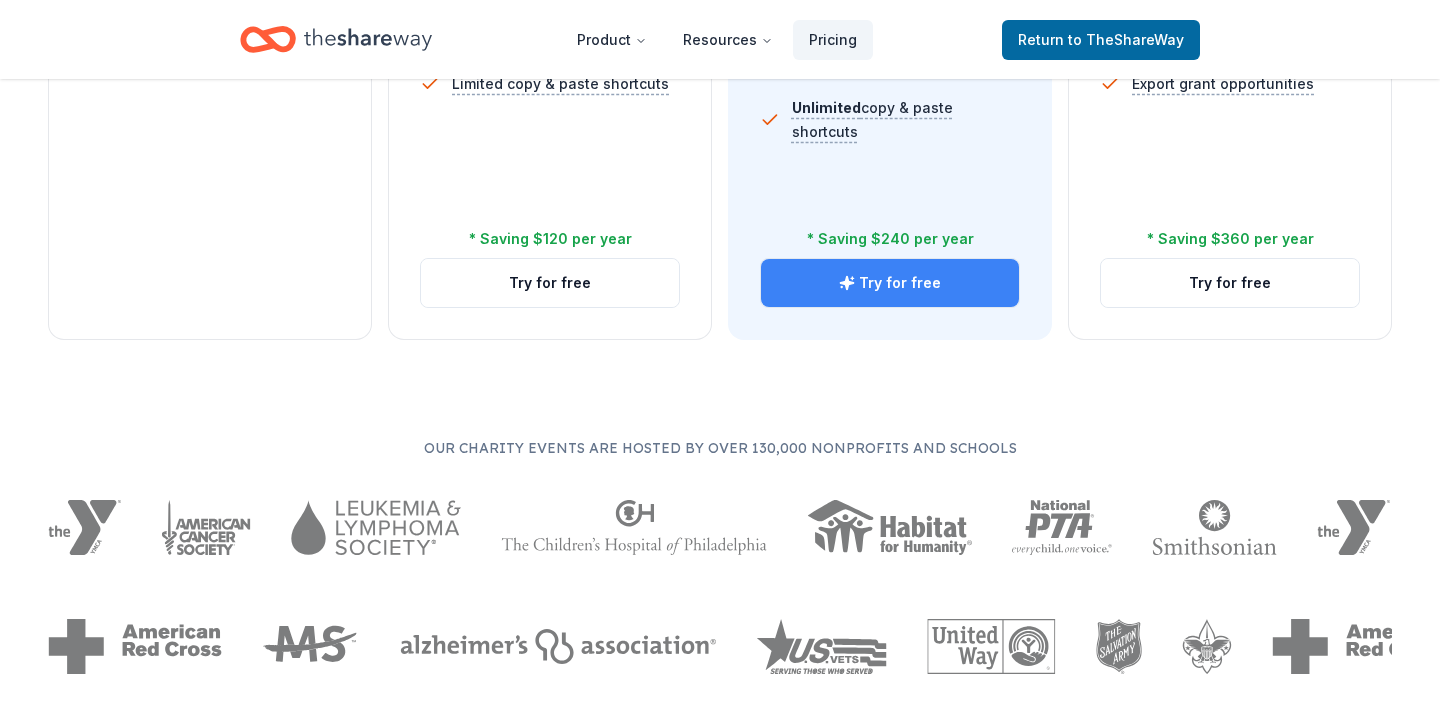 click on "Try for free" at bounding box center [890, 283] 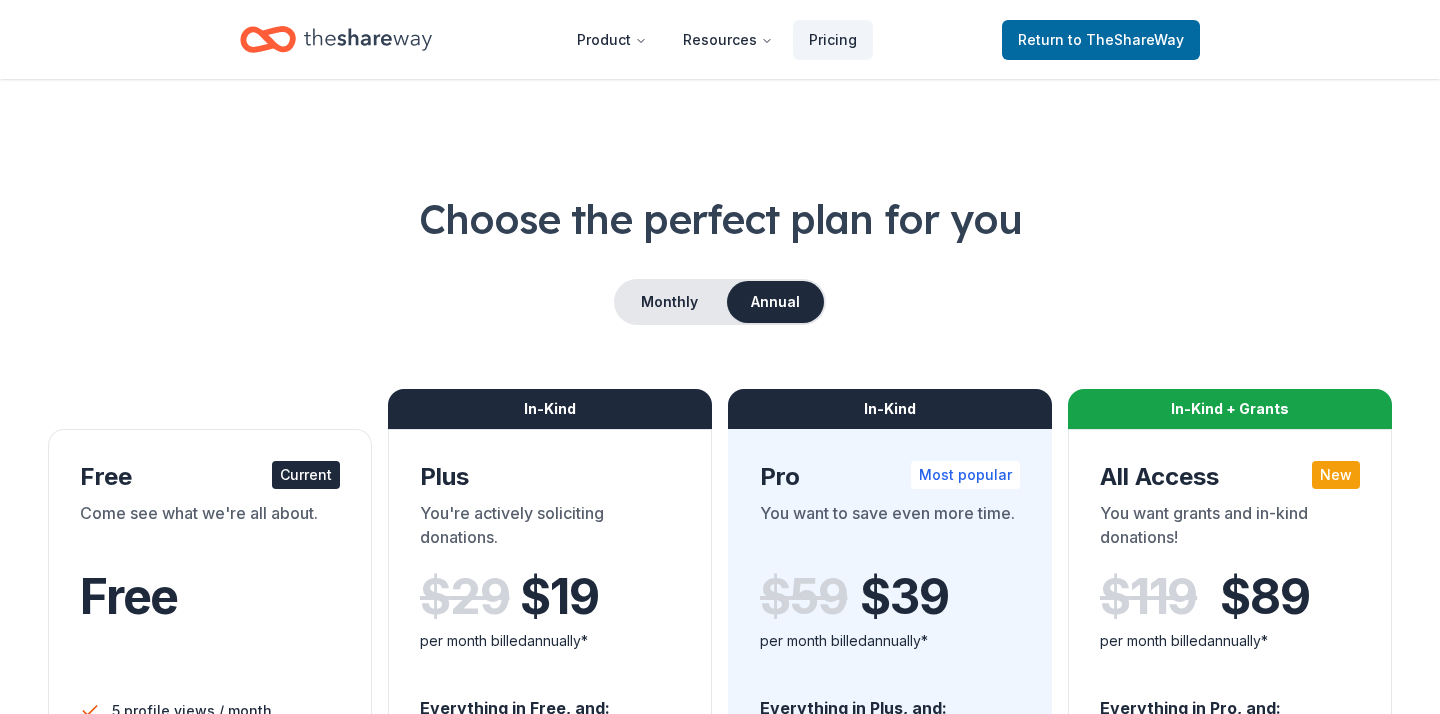 scroll, scrollTop: 0, scrollLeft: 0, axis: both 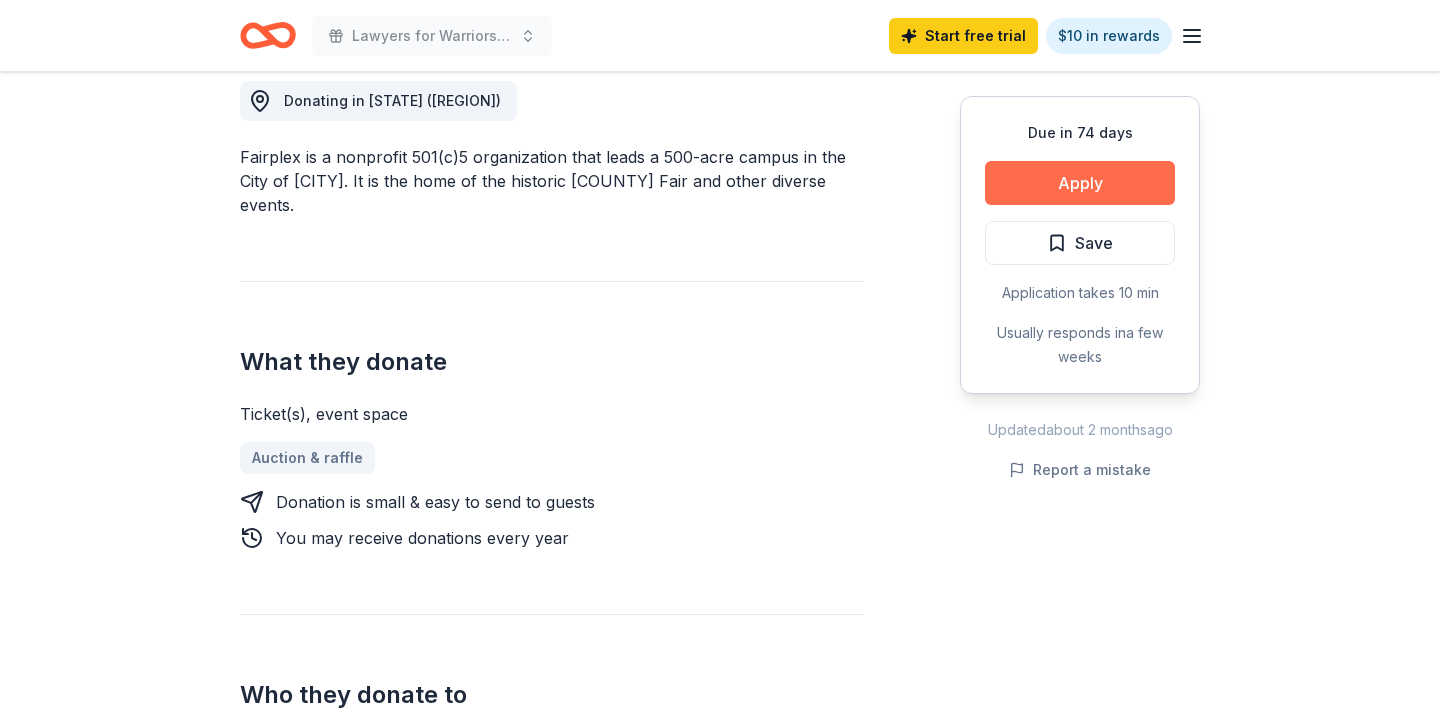 click on "Apply" at bounding box center (1080, 183) 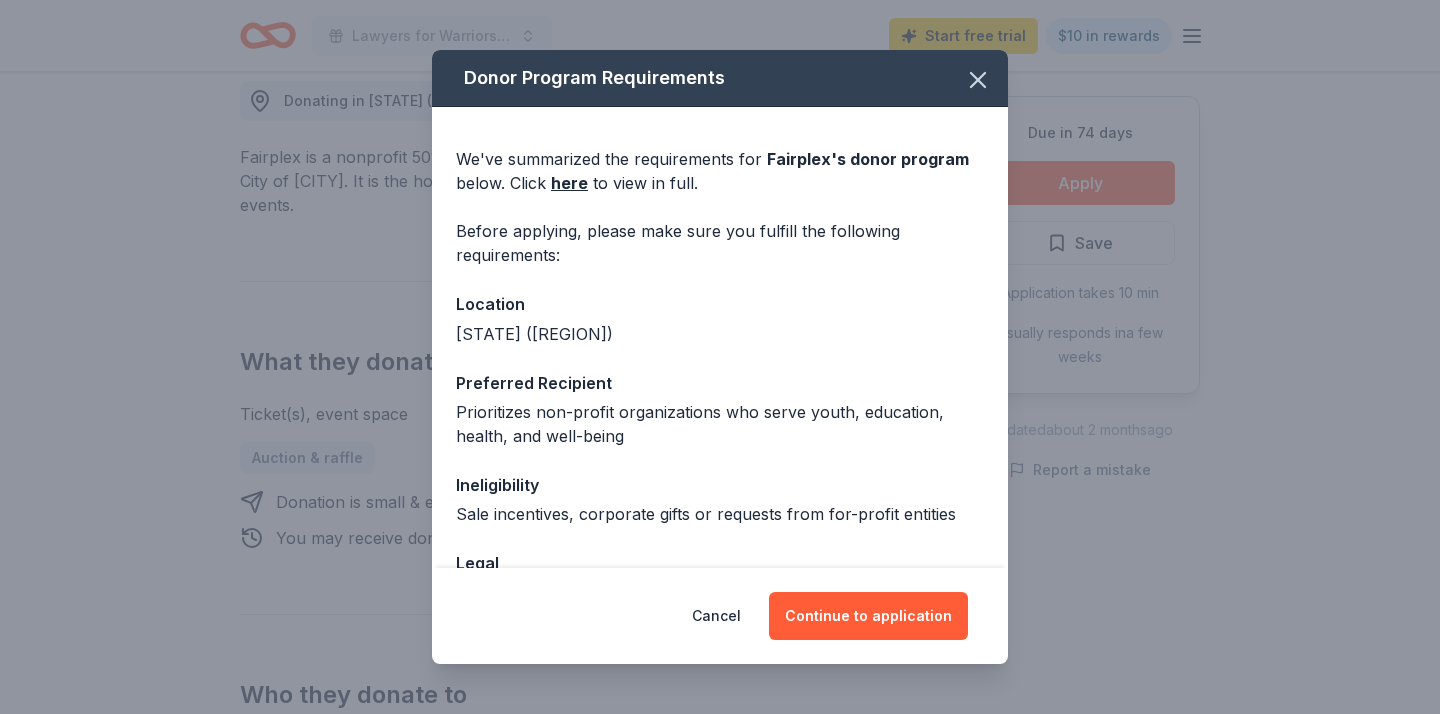 scroll, scrollTop: 30, scrollLeft: 0, axis: vertical 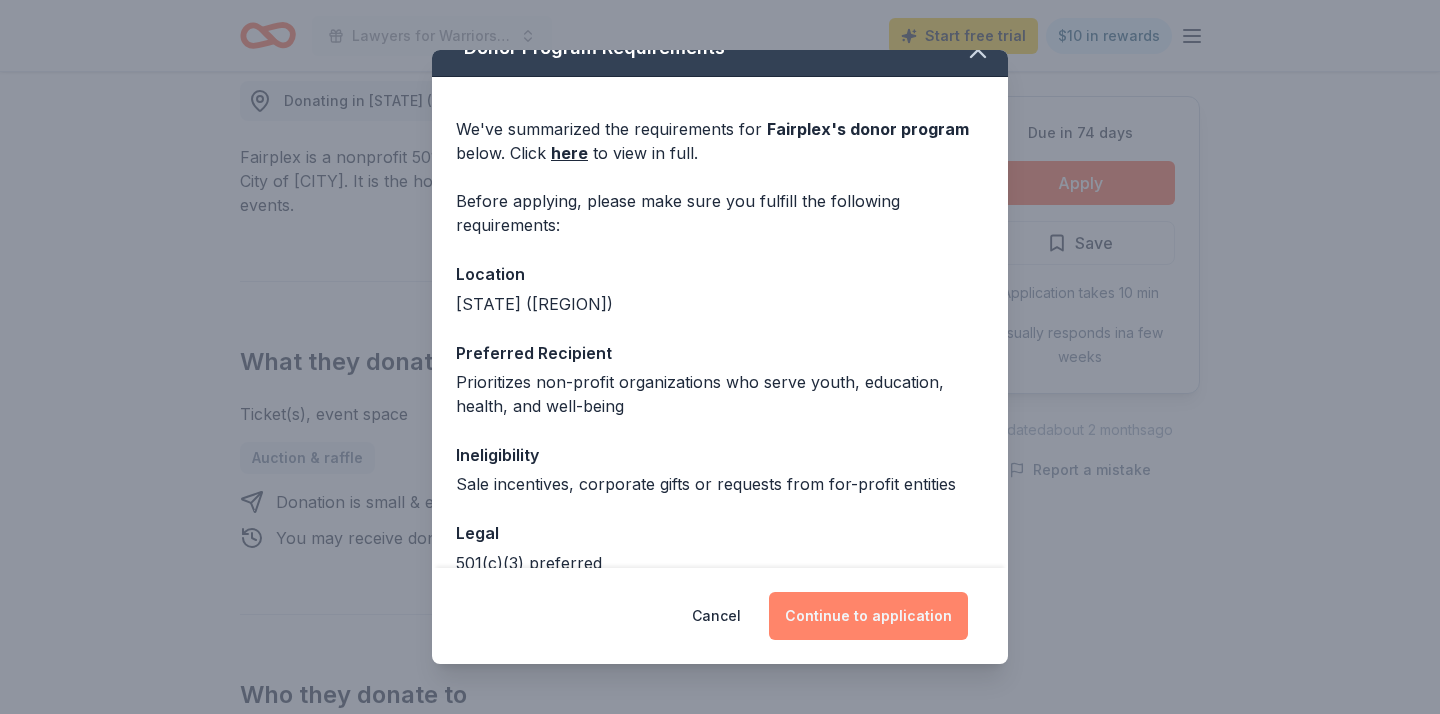 click on "Continue to application" at bounding box center [868, 616] 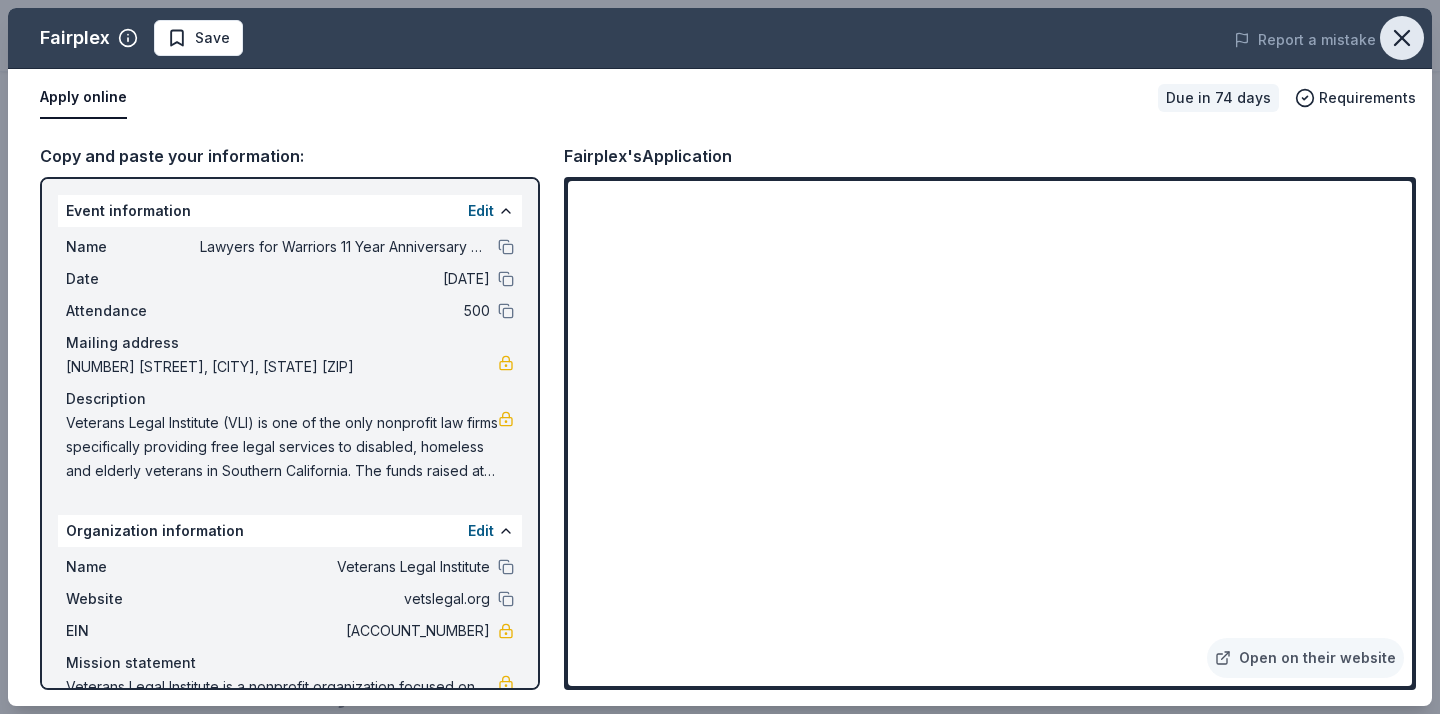 click 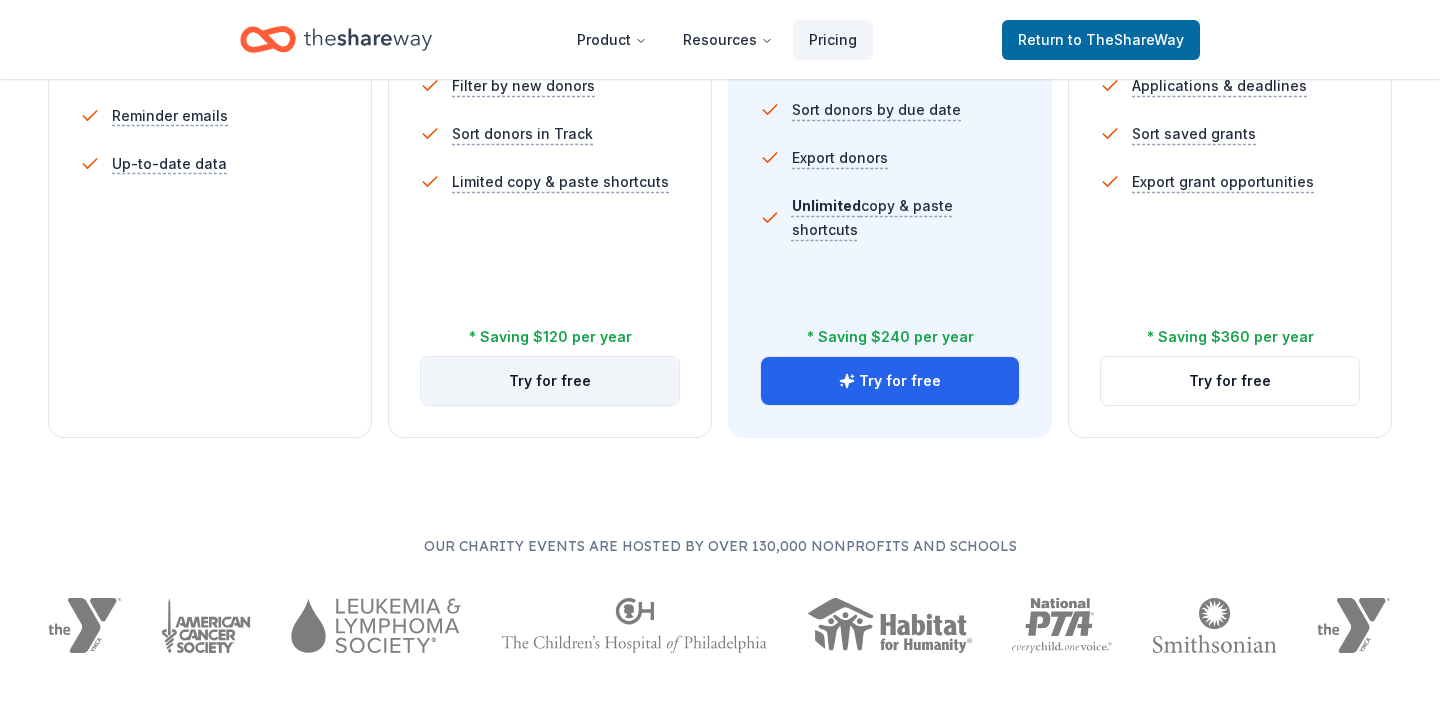 scroll, scrollTop: 848, scrollLeft: 0, axis: vertical 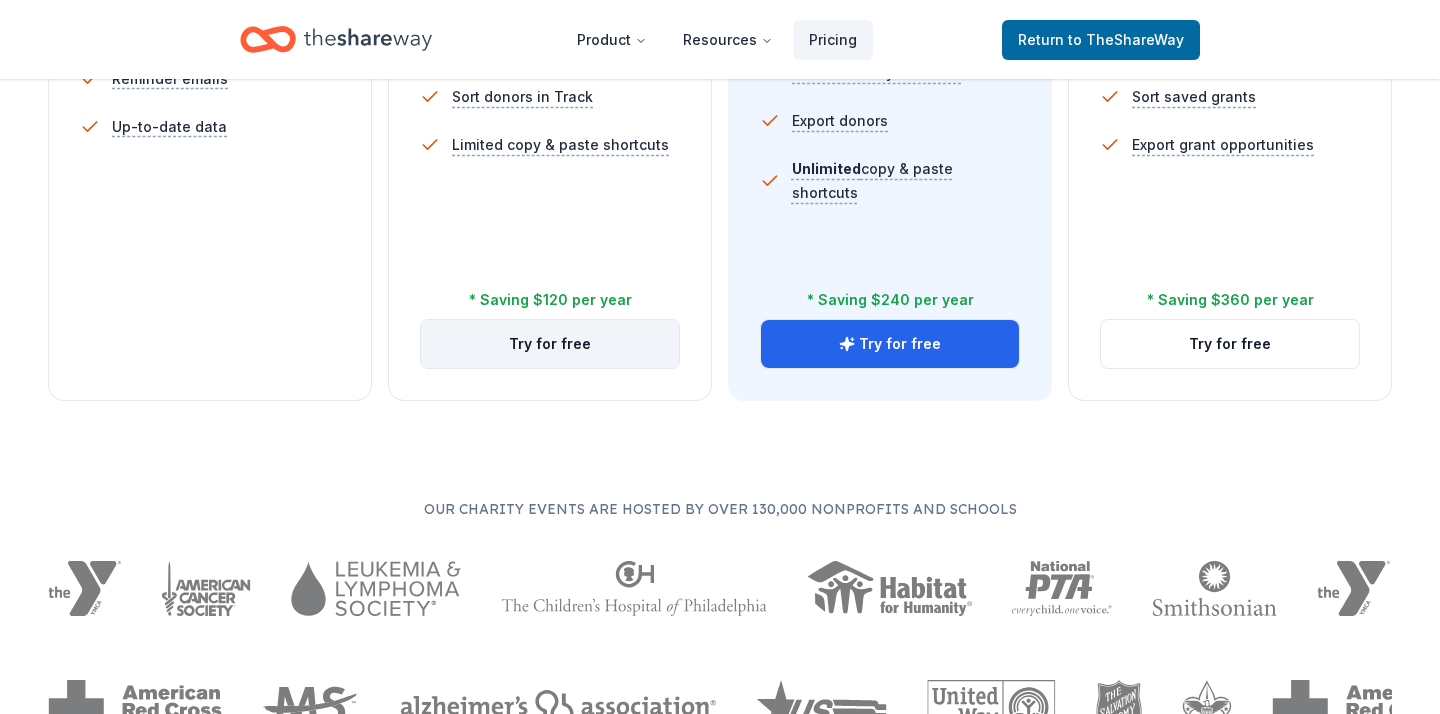 click on "Try for free" at bounding box center [550, 344] 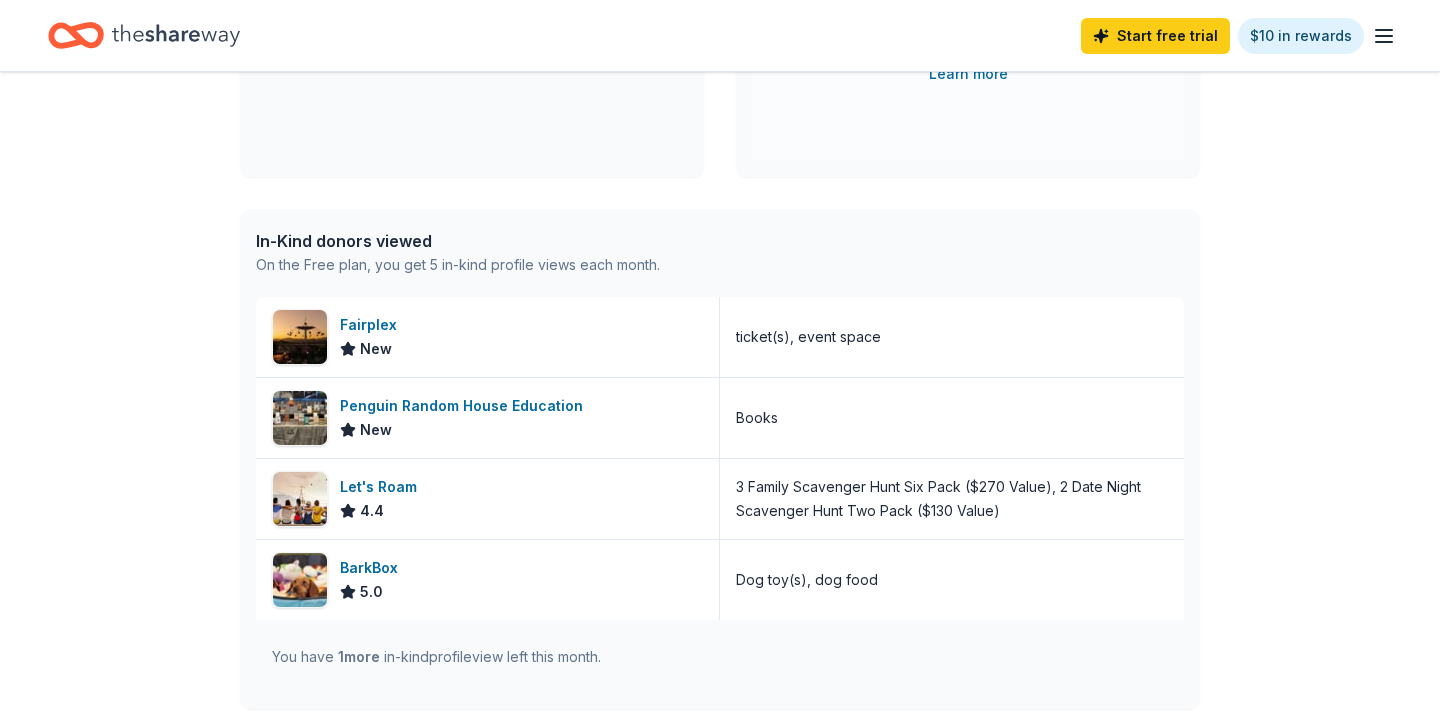 scroll, scrollTop: 392, scrollLeft: 0, axis: vertical 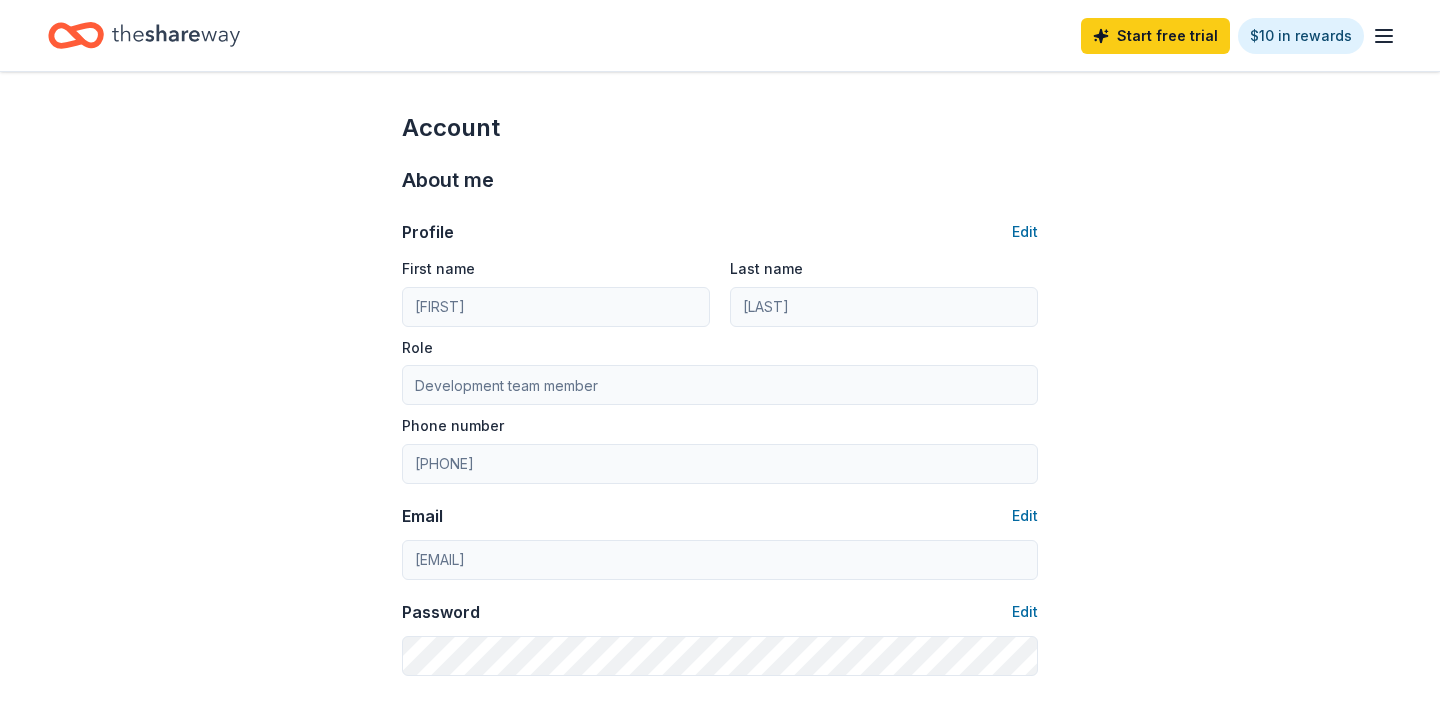 click 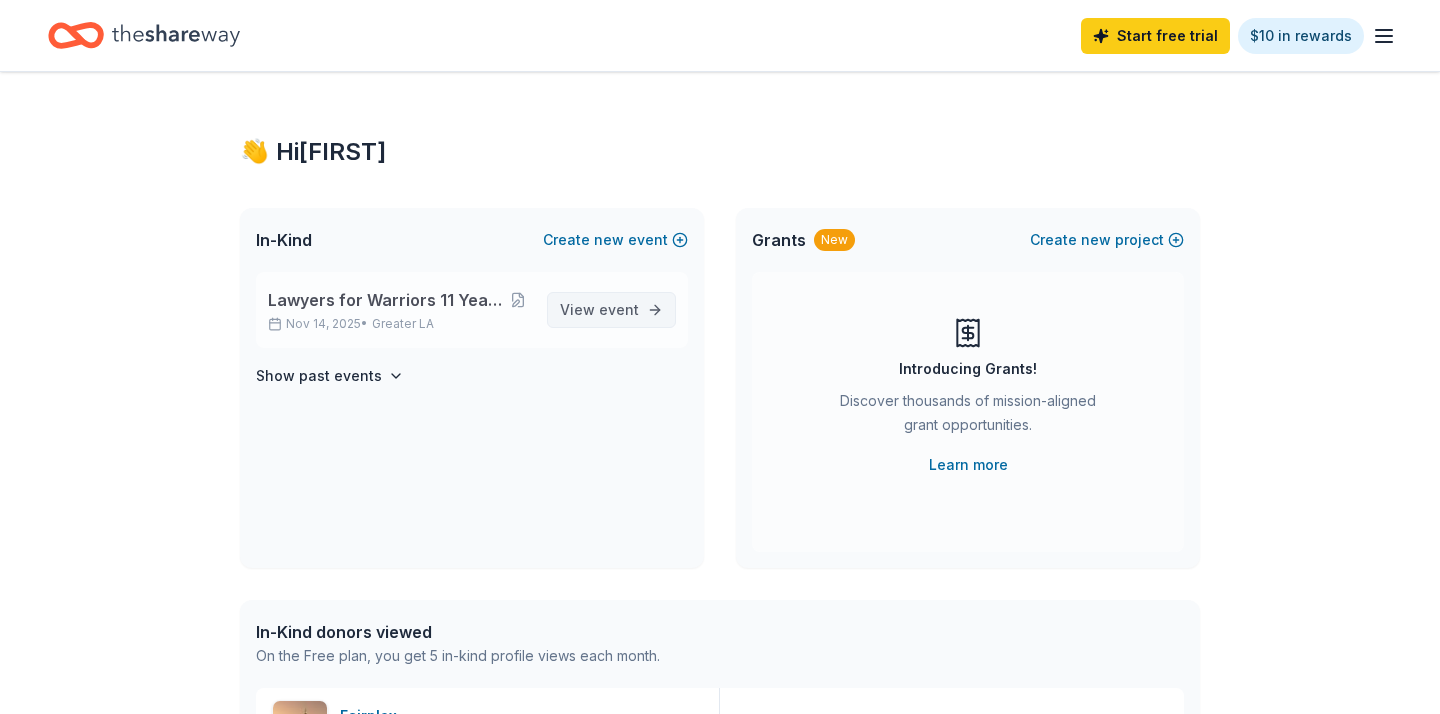 click on "View   event" at bounding box center [611, 310] 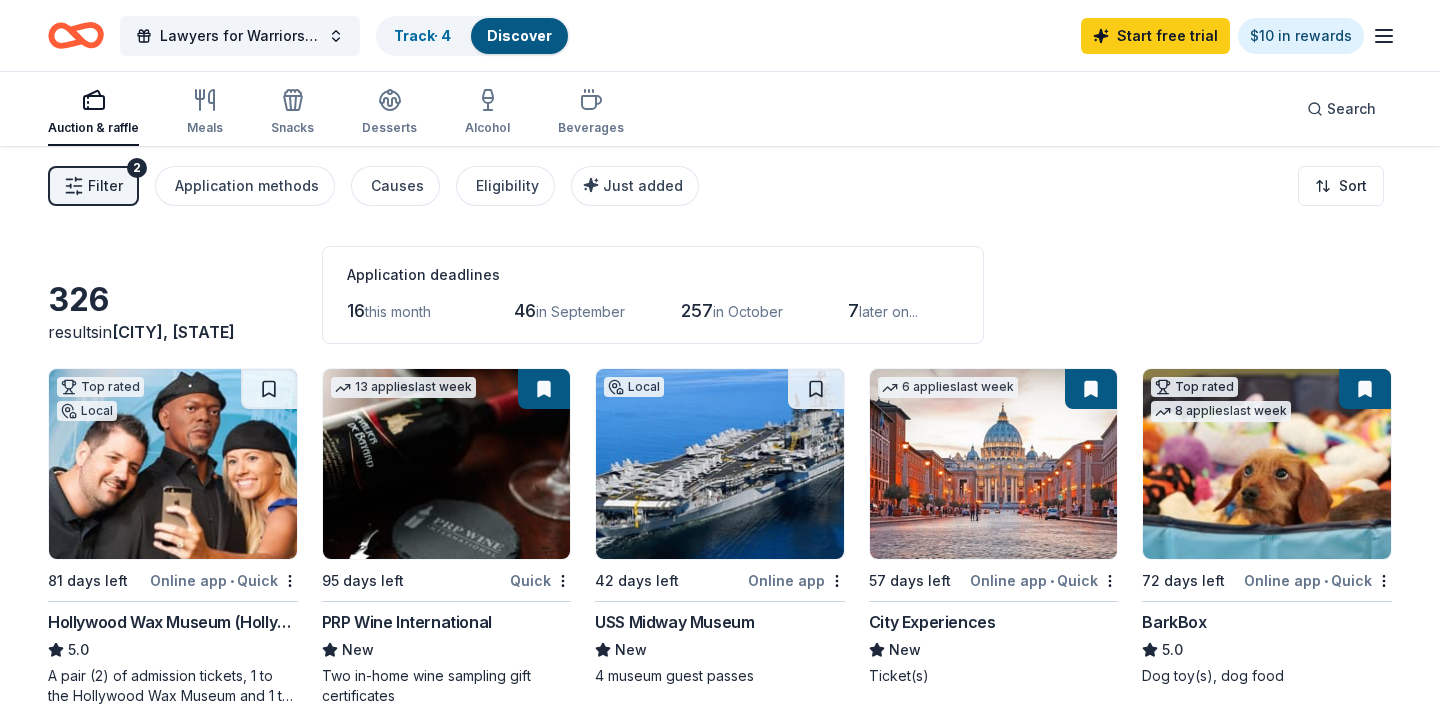 scroll, scrollTop: 0, scrollLeft: 0, axis: both 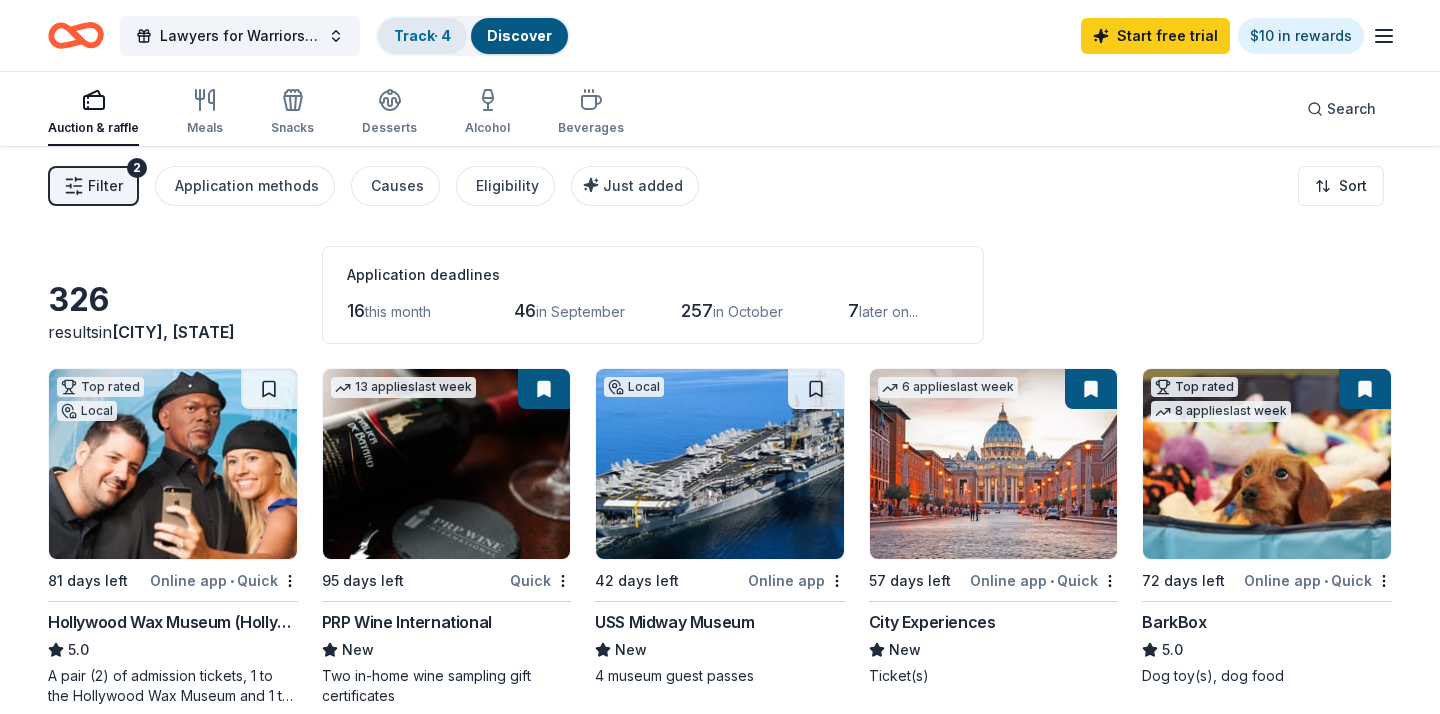click on "Track  · 4" at bounding box center (422, 35) 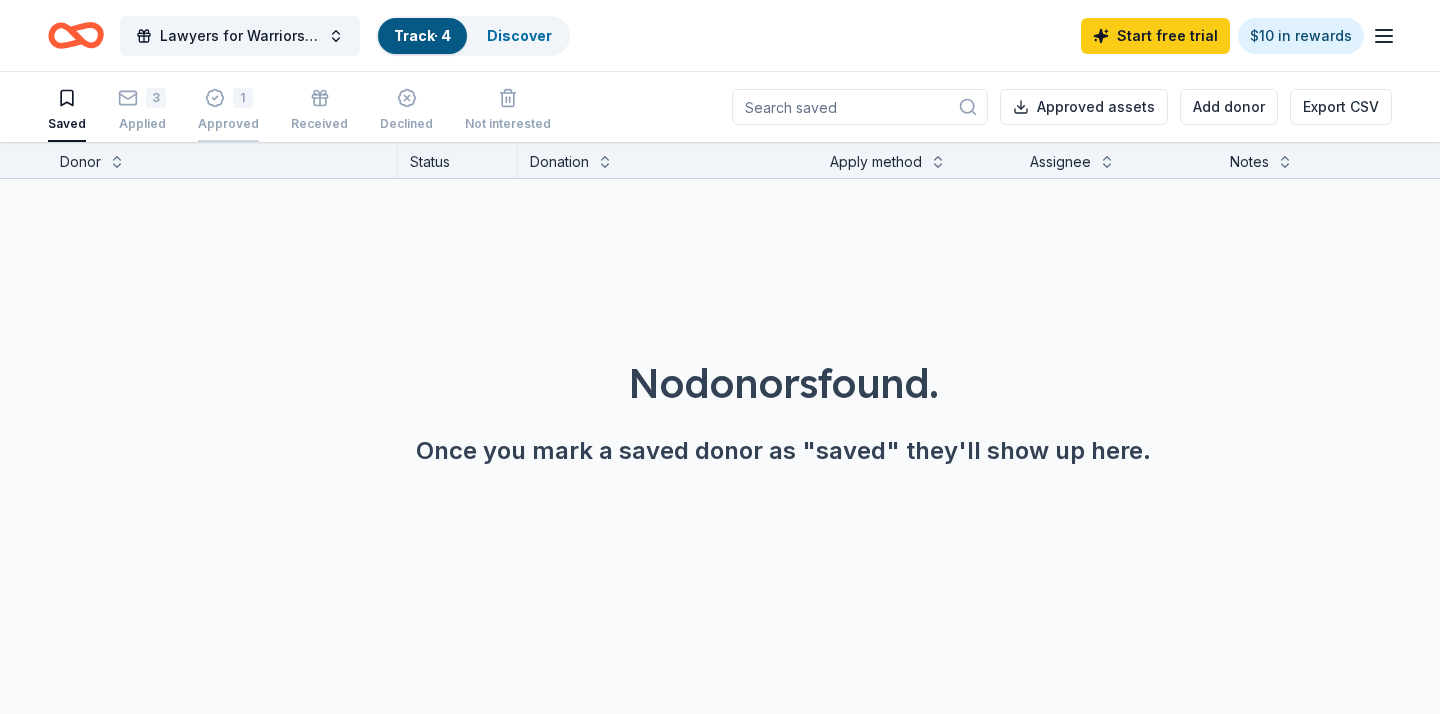 click on "1 Approved" at bounding box center (228, 110) 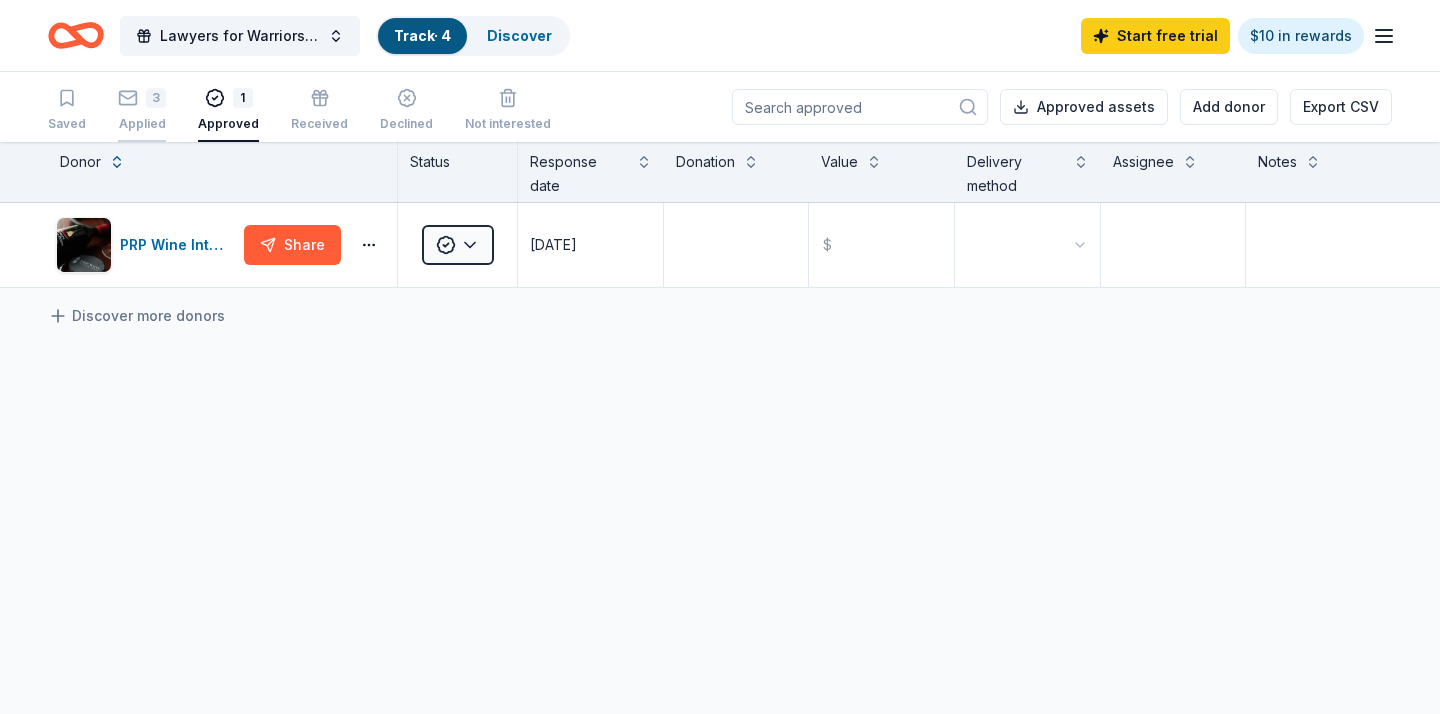 click on "3" at bounding box center [156, 98] 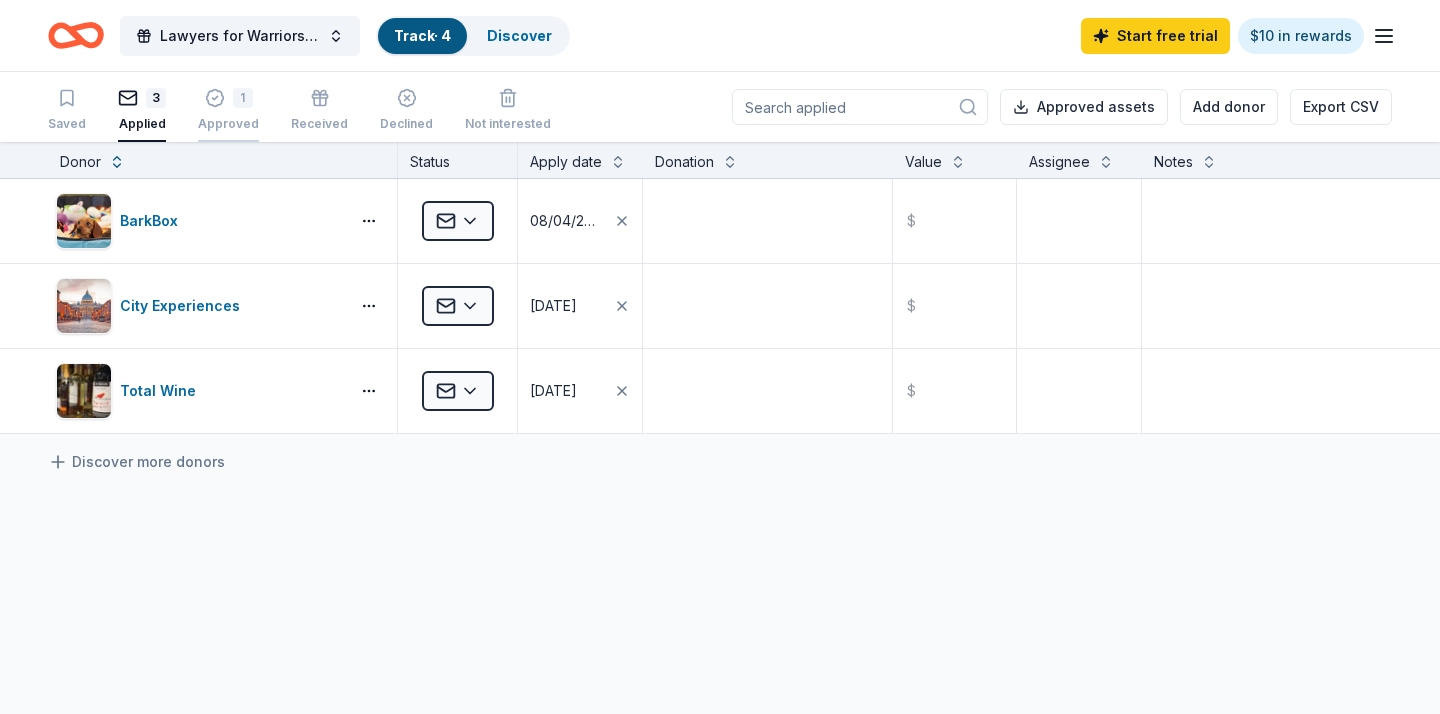 click on "1 Approved" at bounding box center [228, 110] 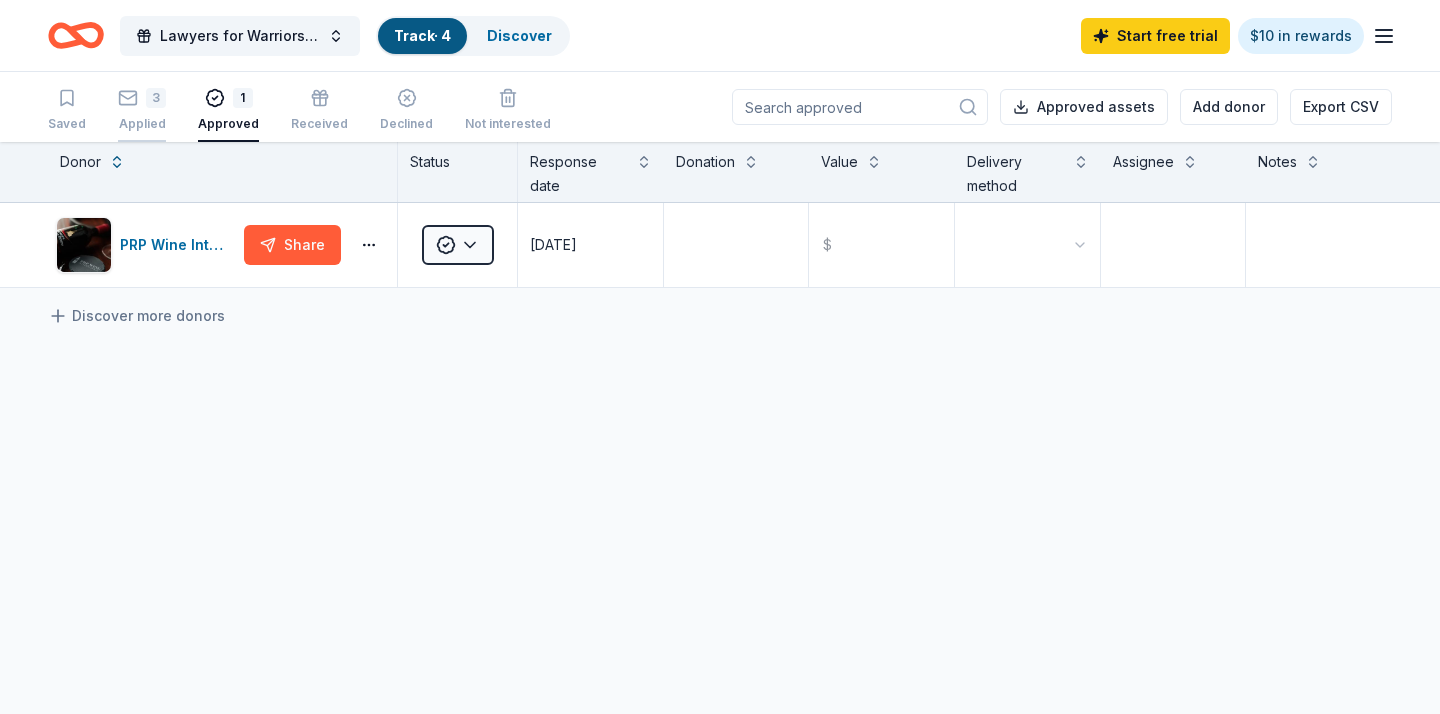 click on "3" at bounding box center (156, 98) 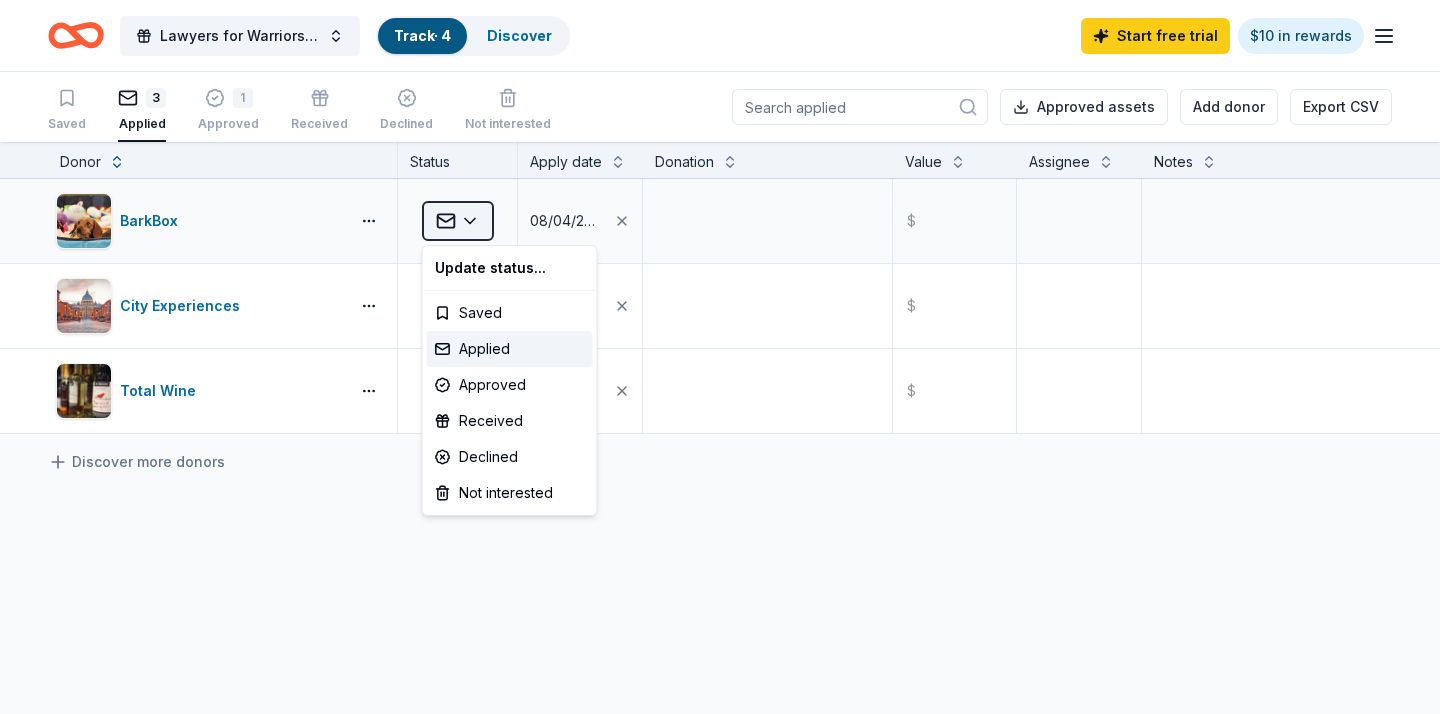 click on "Lawyers for Warriors 11 Year Anniversary Gala  Track  · 4 Discover Start free  trial $10 in rewards Saved 3 Applied 1 Approved Received Declined Not interested  Approved assets Add donor Export CSV Donor Status Apply date Donation Value Assignee Notes BarkBox Applied 08/04/2025 $ City Experiences Applied 07/02/2025 $ Total Wine Applied 07/02/2025 $   Discover more donors Saved Update status... Saved Applied Approved Received Declined Not interested" at bounding box center [720, 357] 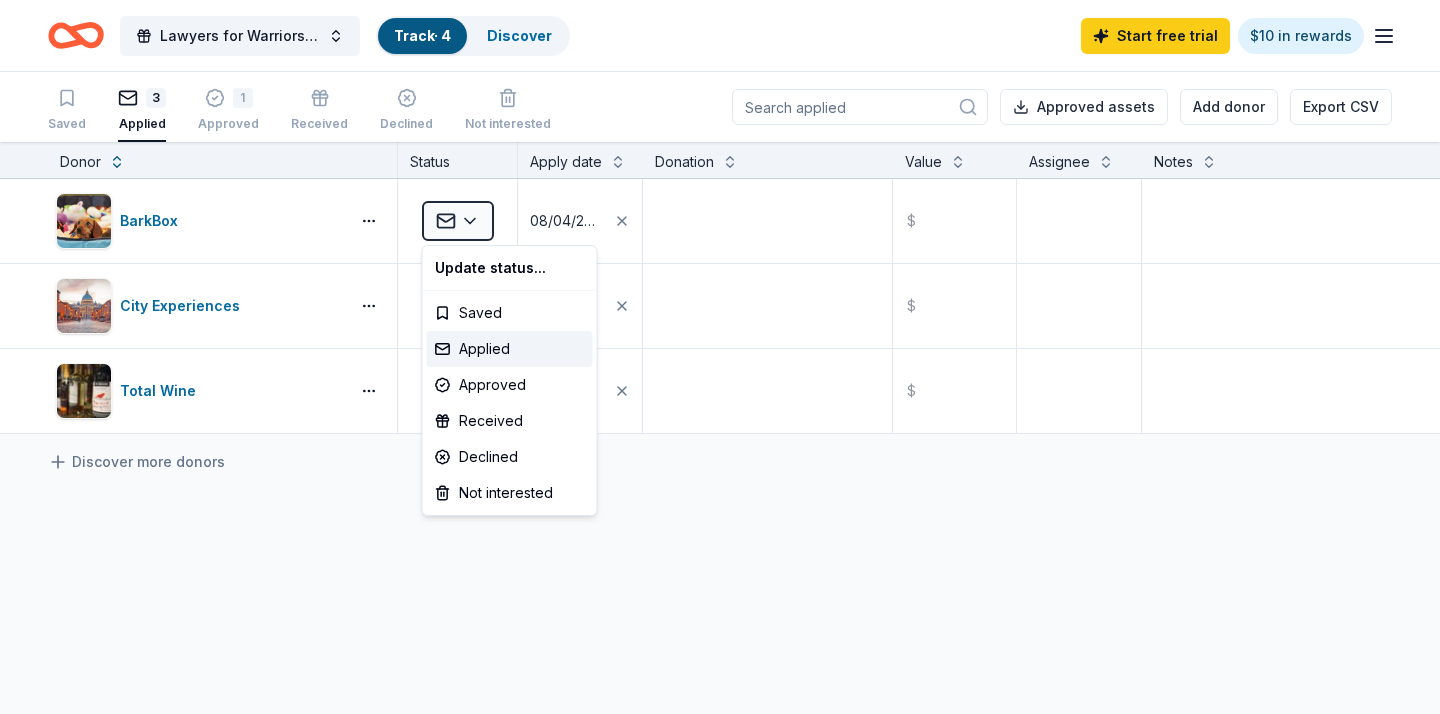click on "Lawyers for Warriors 11 Year Anniversary Gala  Track  · 4 Discover Start free  trial $10 in rewards Saved 3 Applied 1 Approved Received Declined Not interested  Approved assets Add donor Export CSV Donor Status Apply date Donation Value Assignee Notes BarkBox Applied 08/04/2025 $ City Experiences Applied 07/02/2025 $ Total Wine Applied 07/02/2025 $   Discover more donors Saved Update status... Saved Applied Approved Received Declined Not interested" at bounding box center [720, 357] 